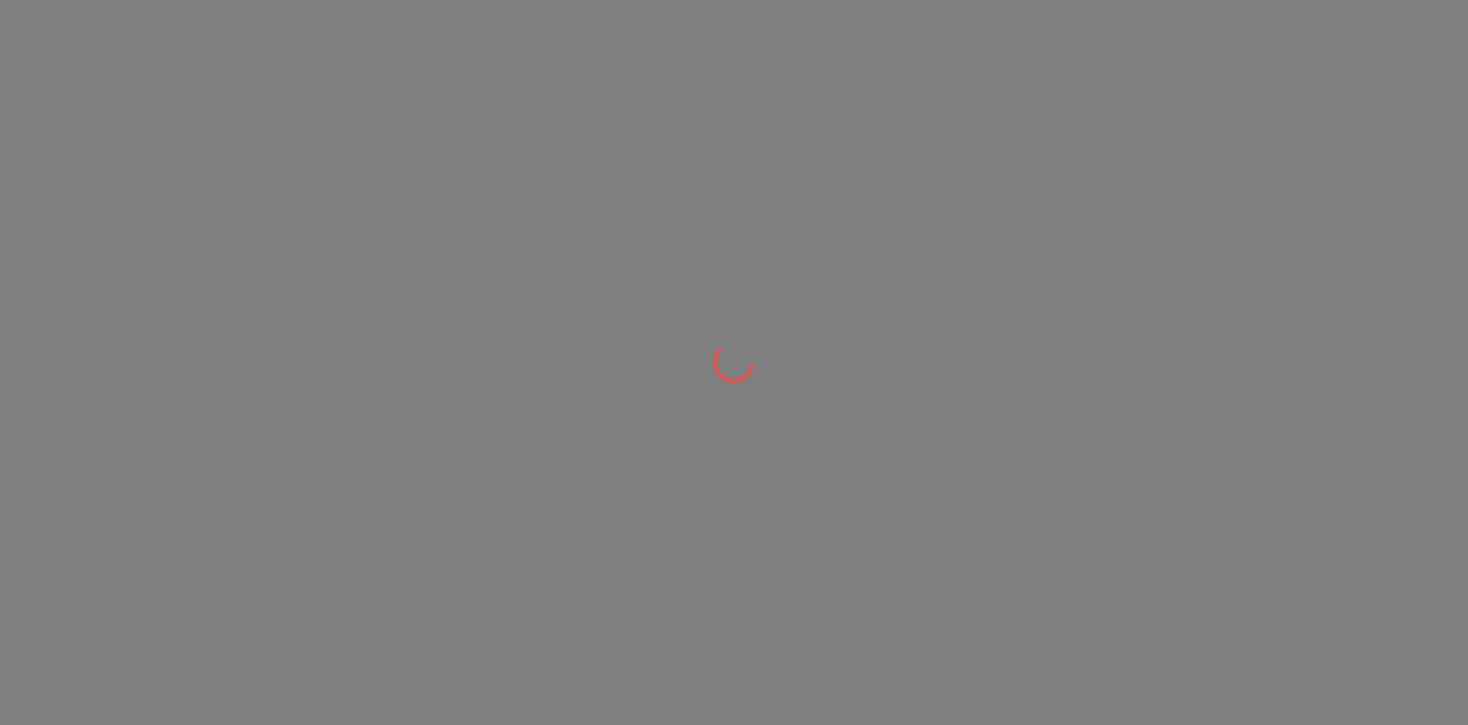 scroll, scrollTop: 0, scrollLeft: 0, axis: both 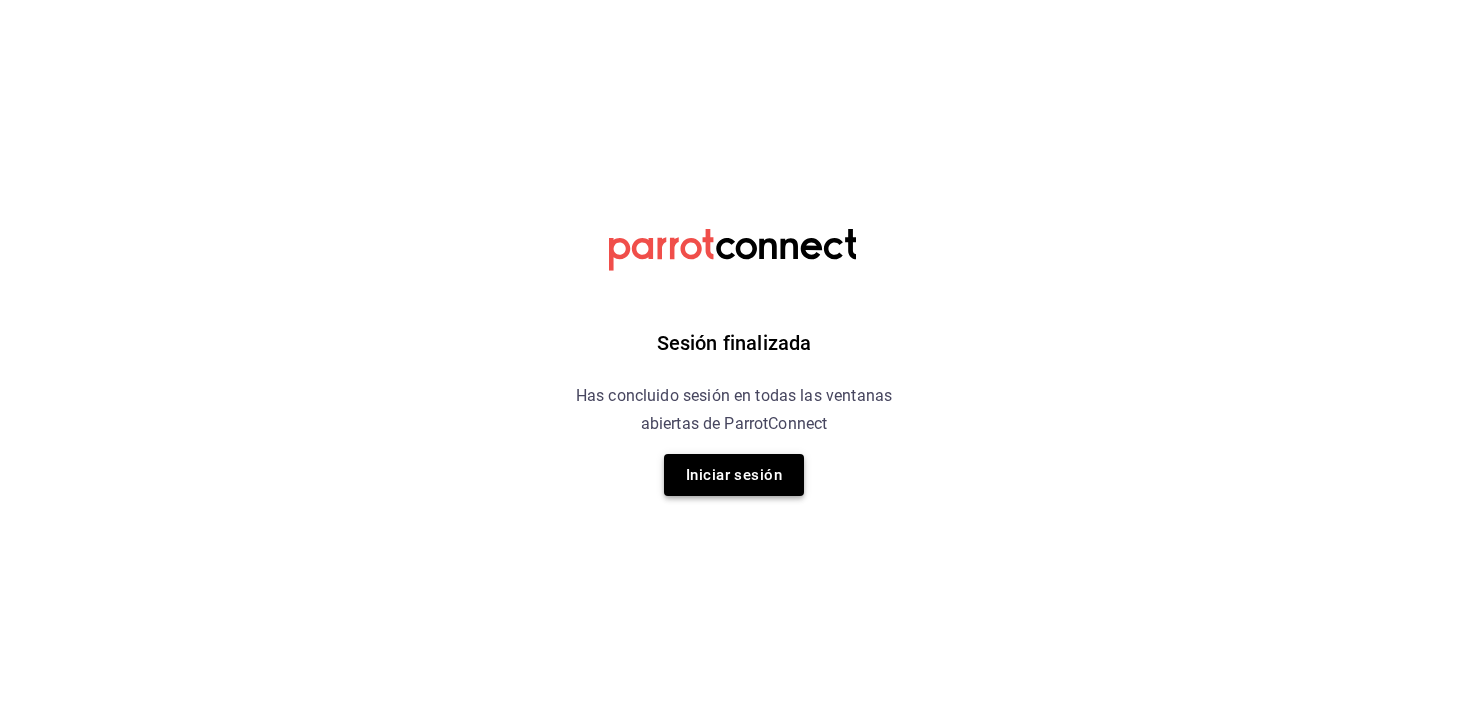 click on "Iniciar sesión" at bounding box center [734, 475] 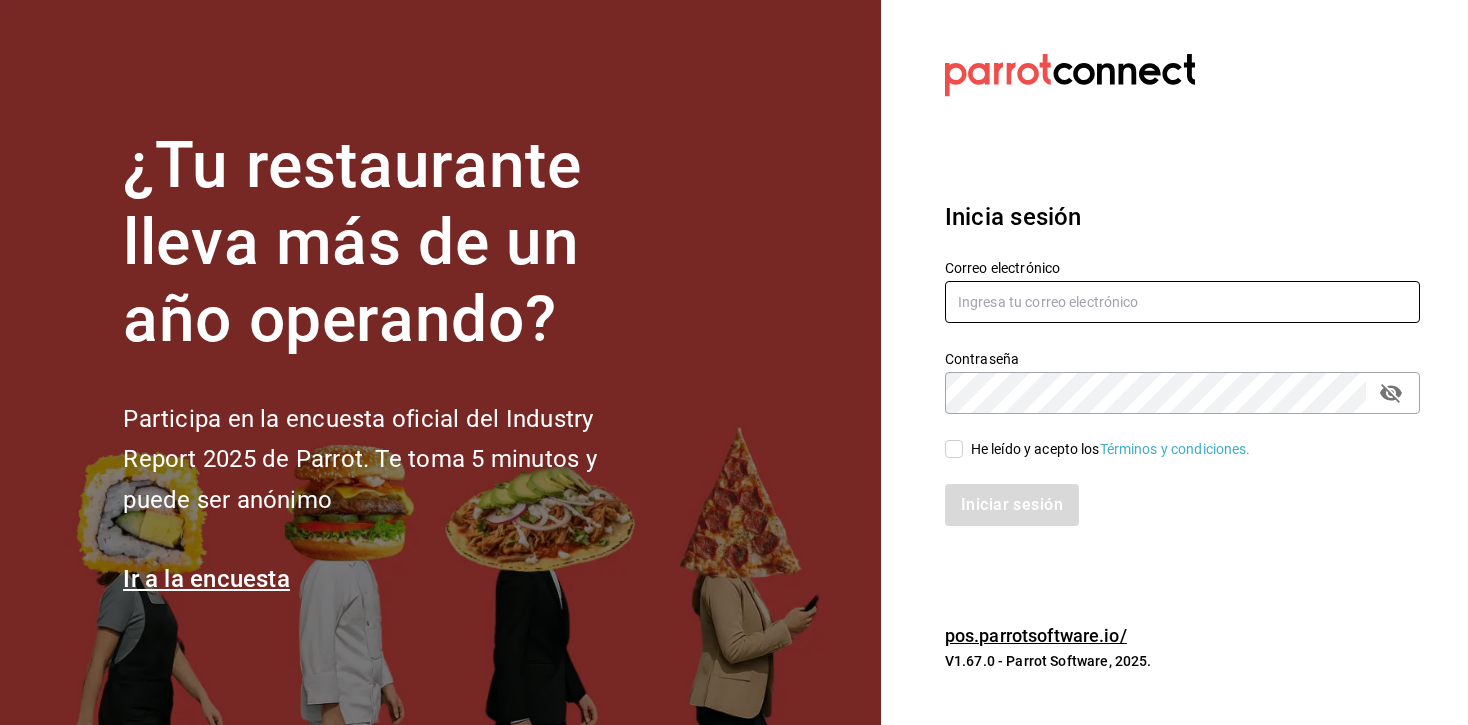 type on "[EMAIL]" 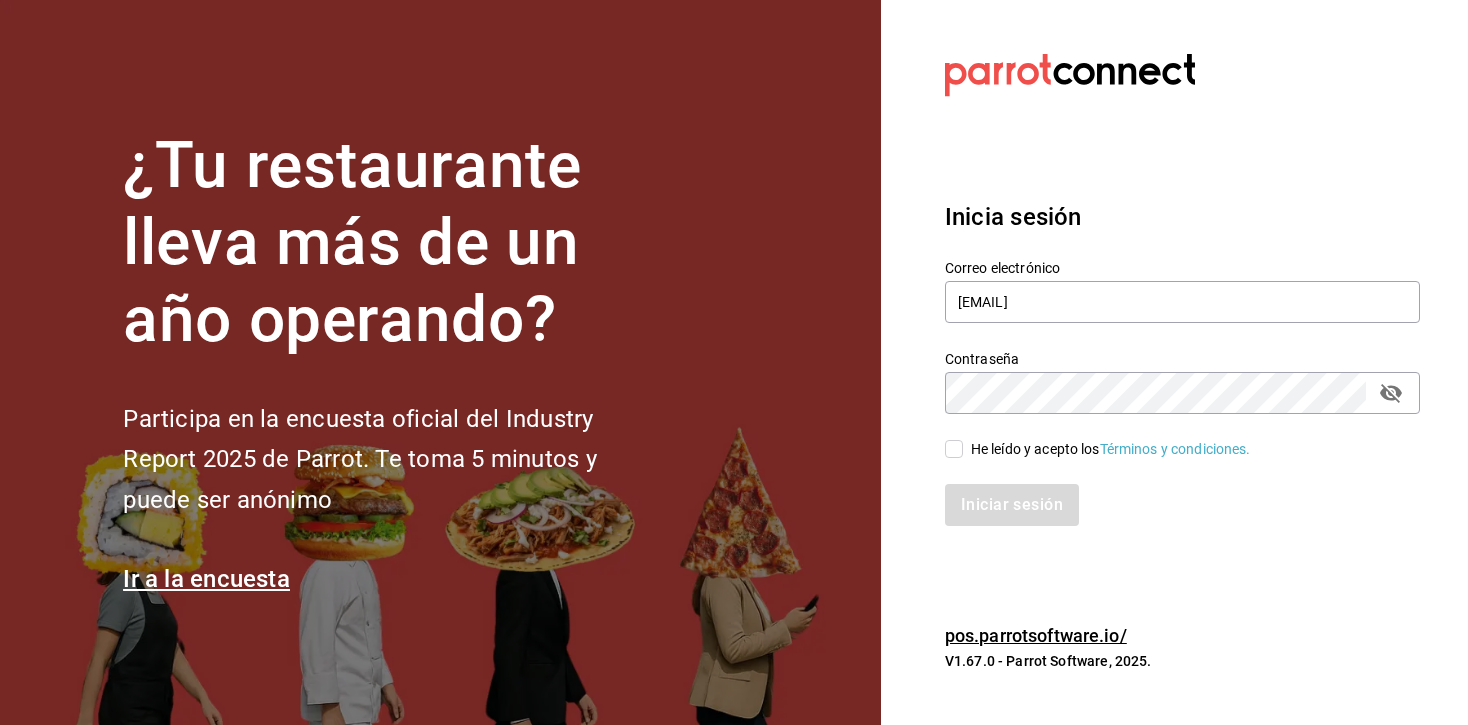 click on "He leído y acepto los  Términos y condiciones." at bounding box center (954, 449) 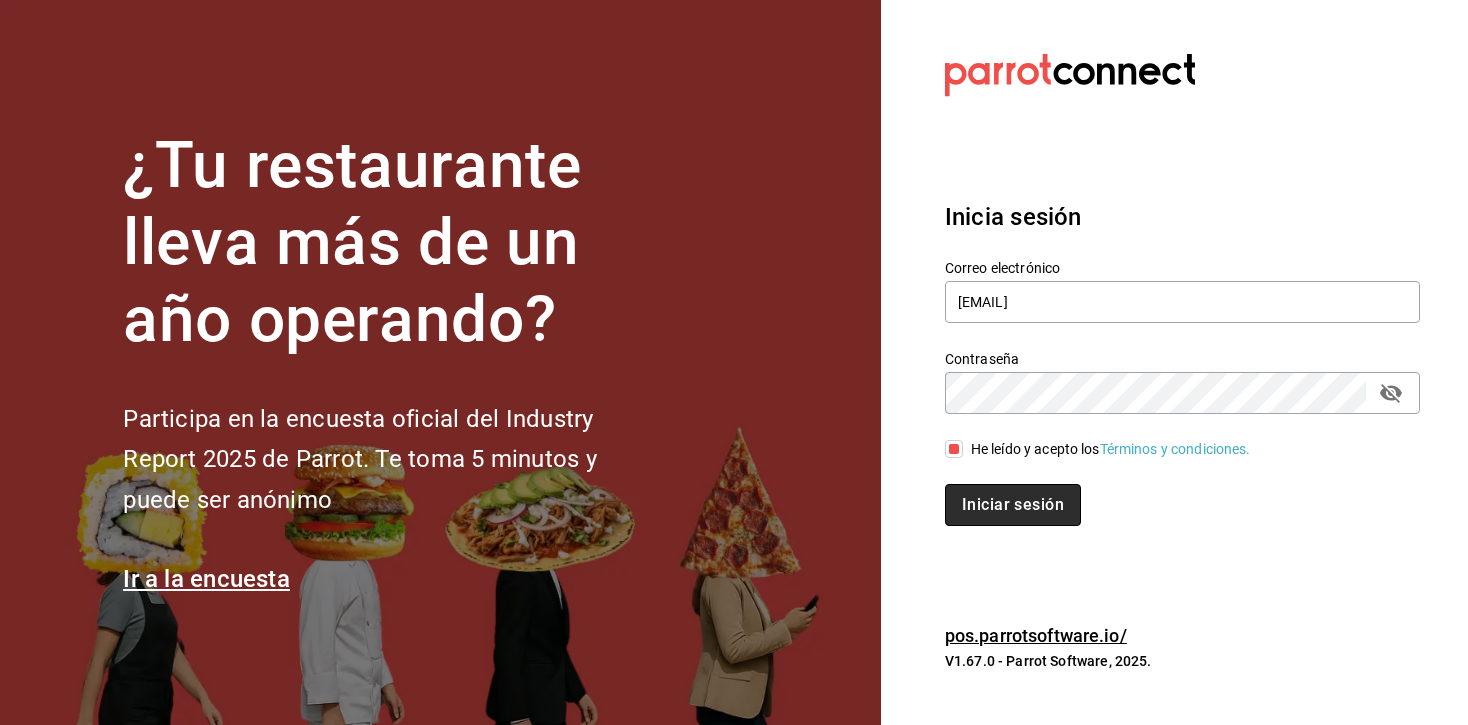click on "Iniciar sesión" at bounding box center (1013, 505) 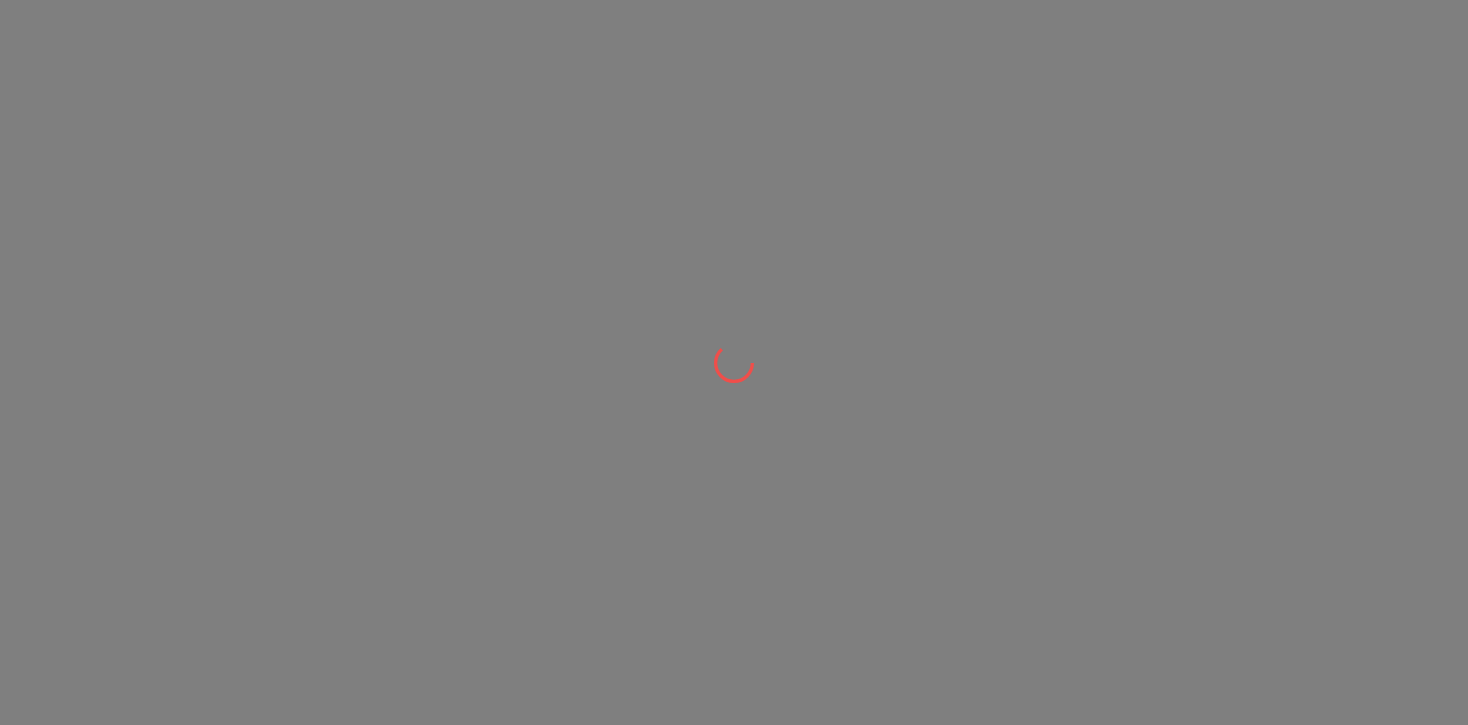 scroll, scrollTop: 0, scrollLeft: 0, axis: both 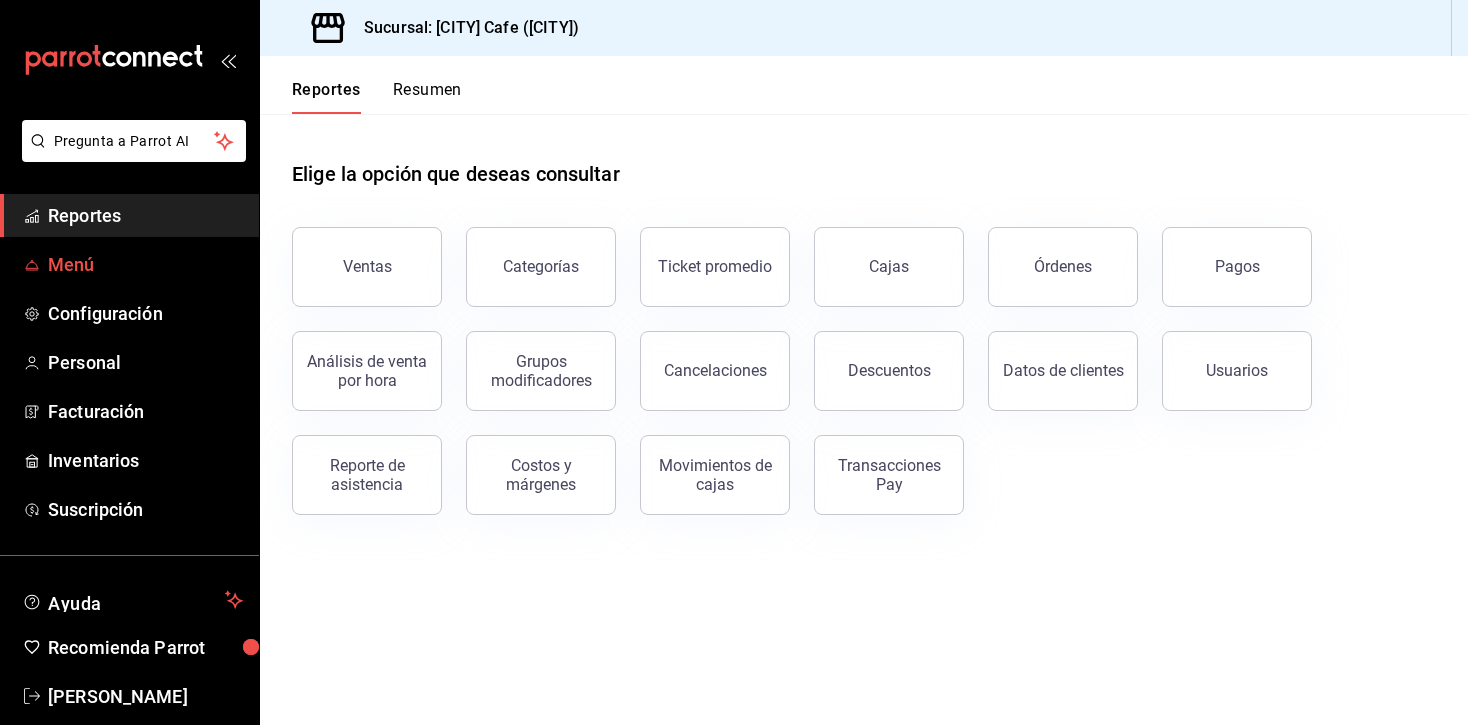 click on "Menú" at bounding box center [129, 264] 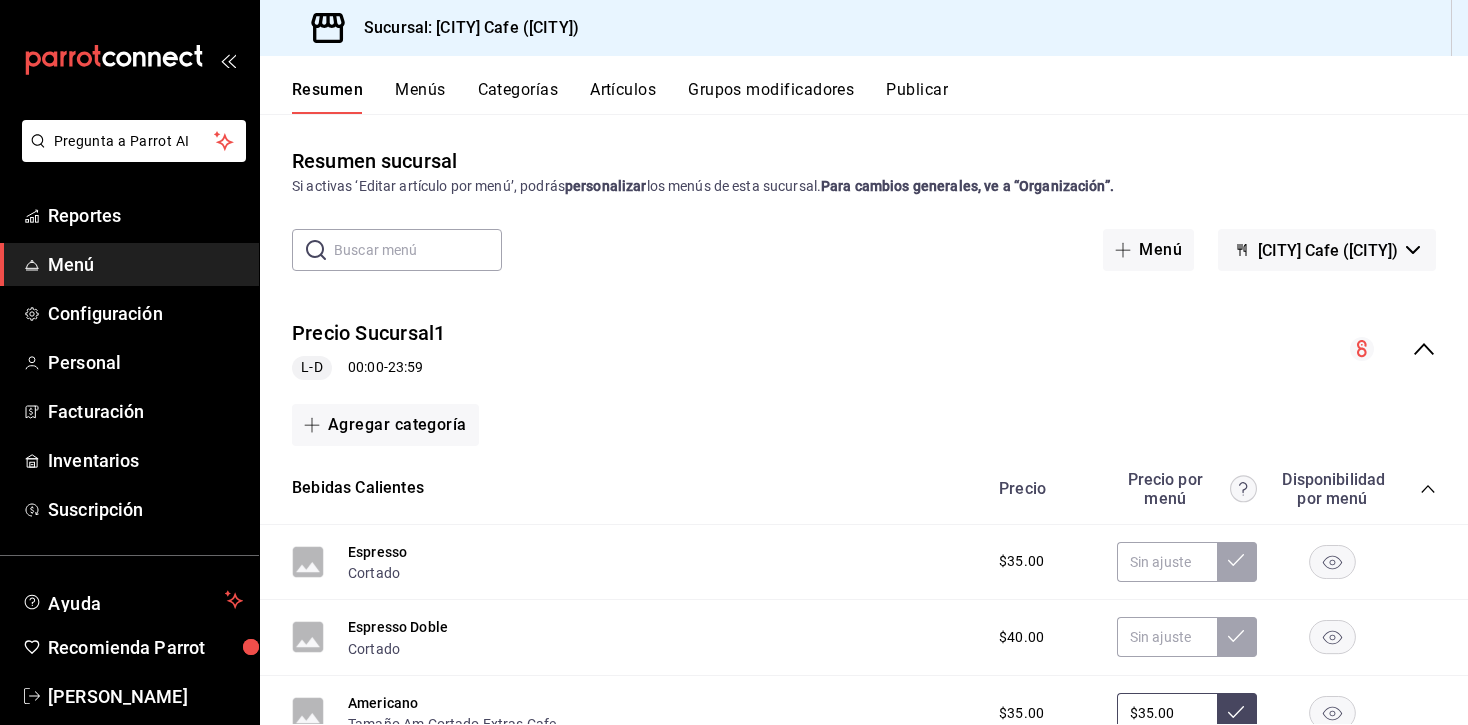 click on "Artículos" at bounding box center [623, 97] 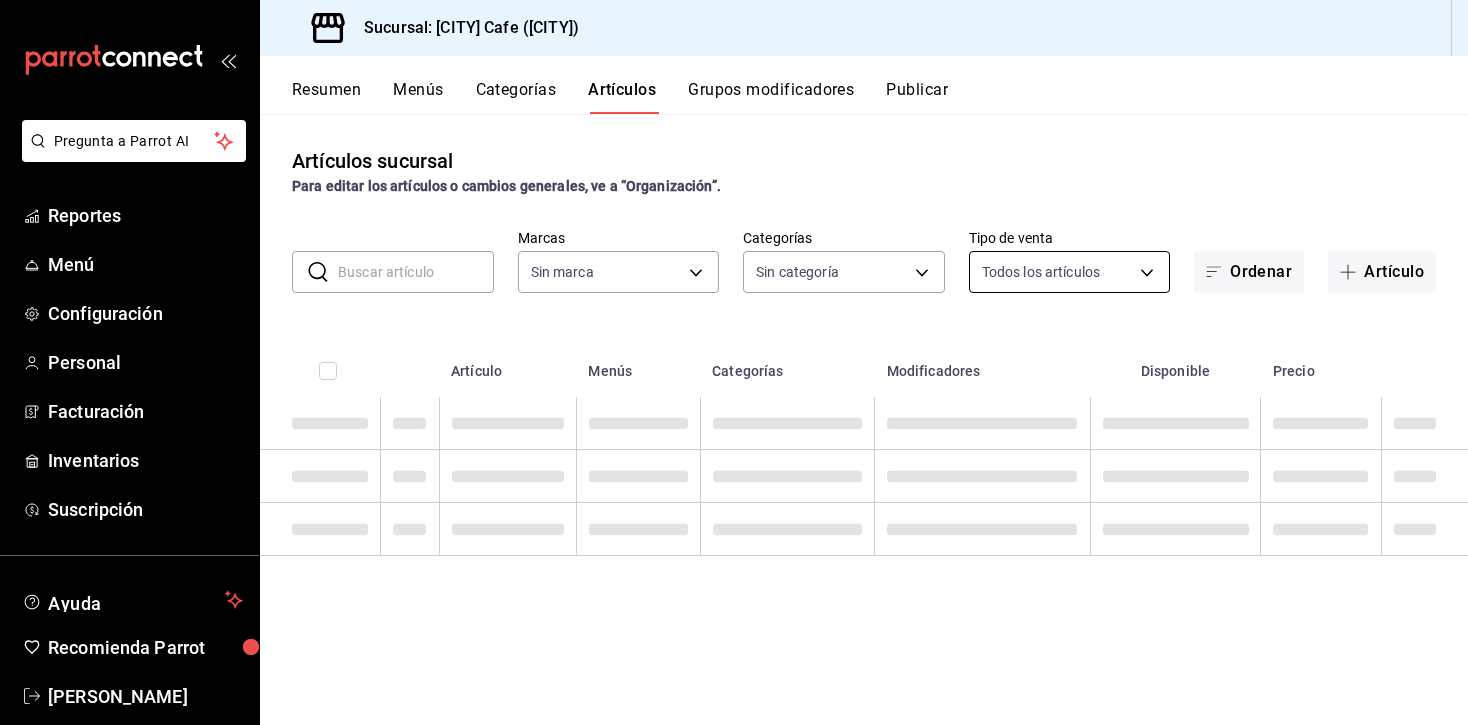 type on "[UUID]" 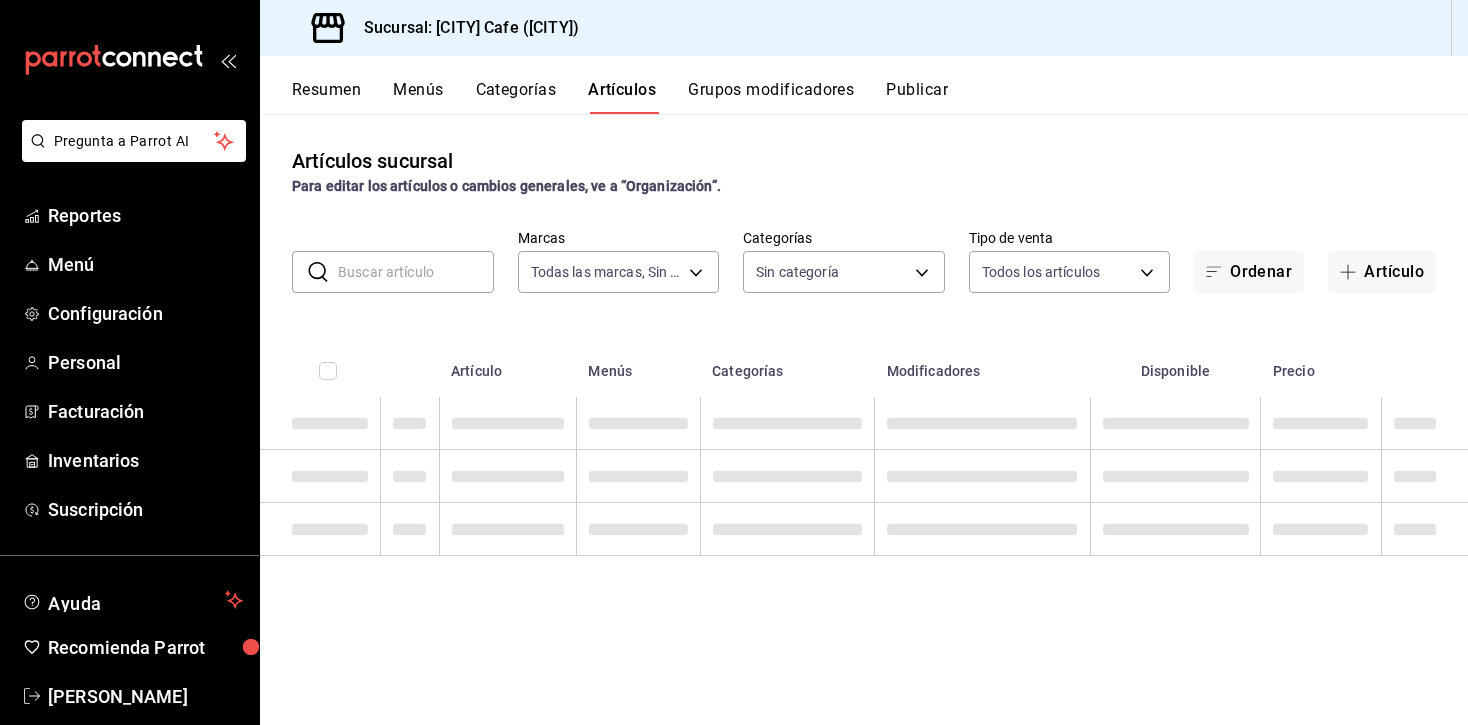 type on "[UUID],[UUID],[UUID],[UUID],[UUID],[UUID],[UUID],[UUID],[UUID],[UUID],[UUID],[UUID],[UUID],[UUID],[UUID],[UUID],[UUID]" 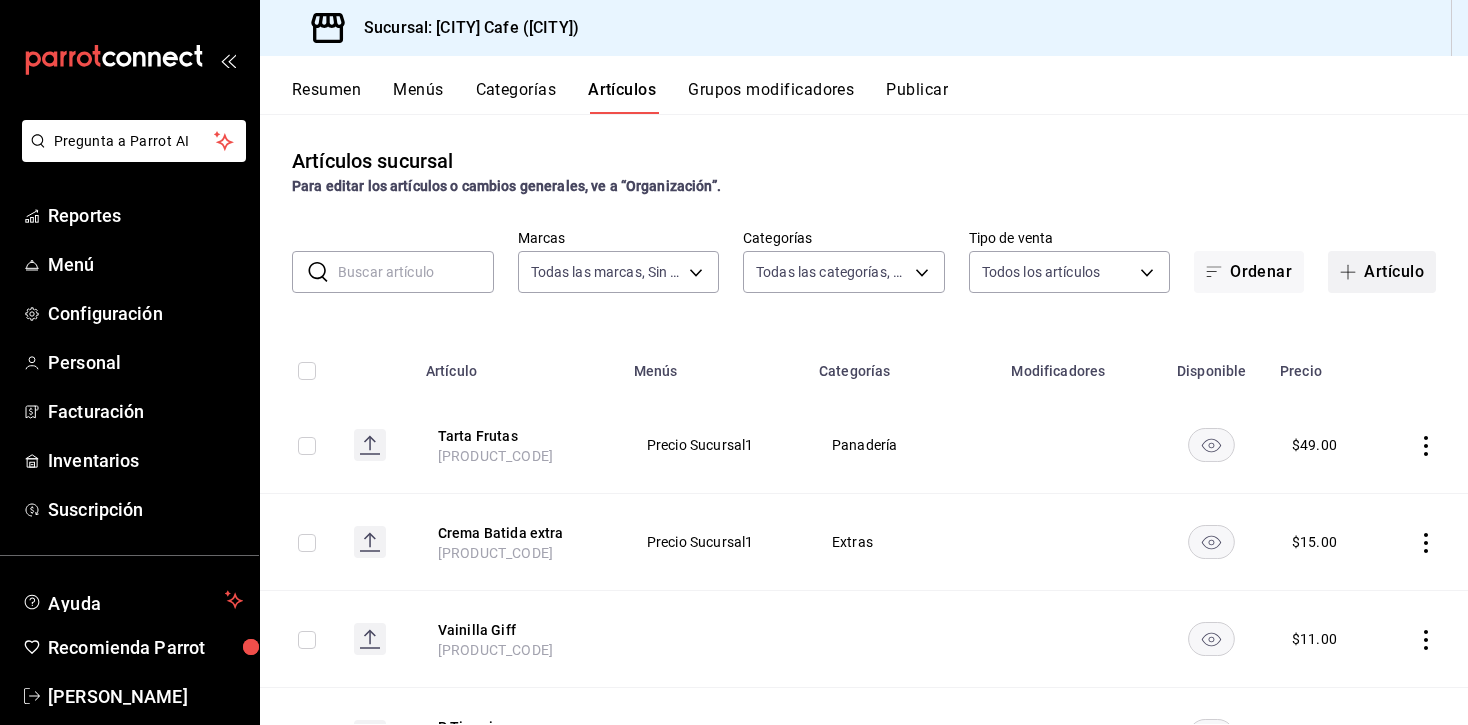 click 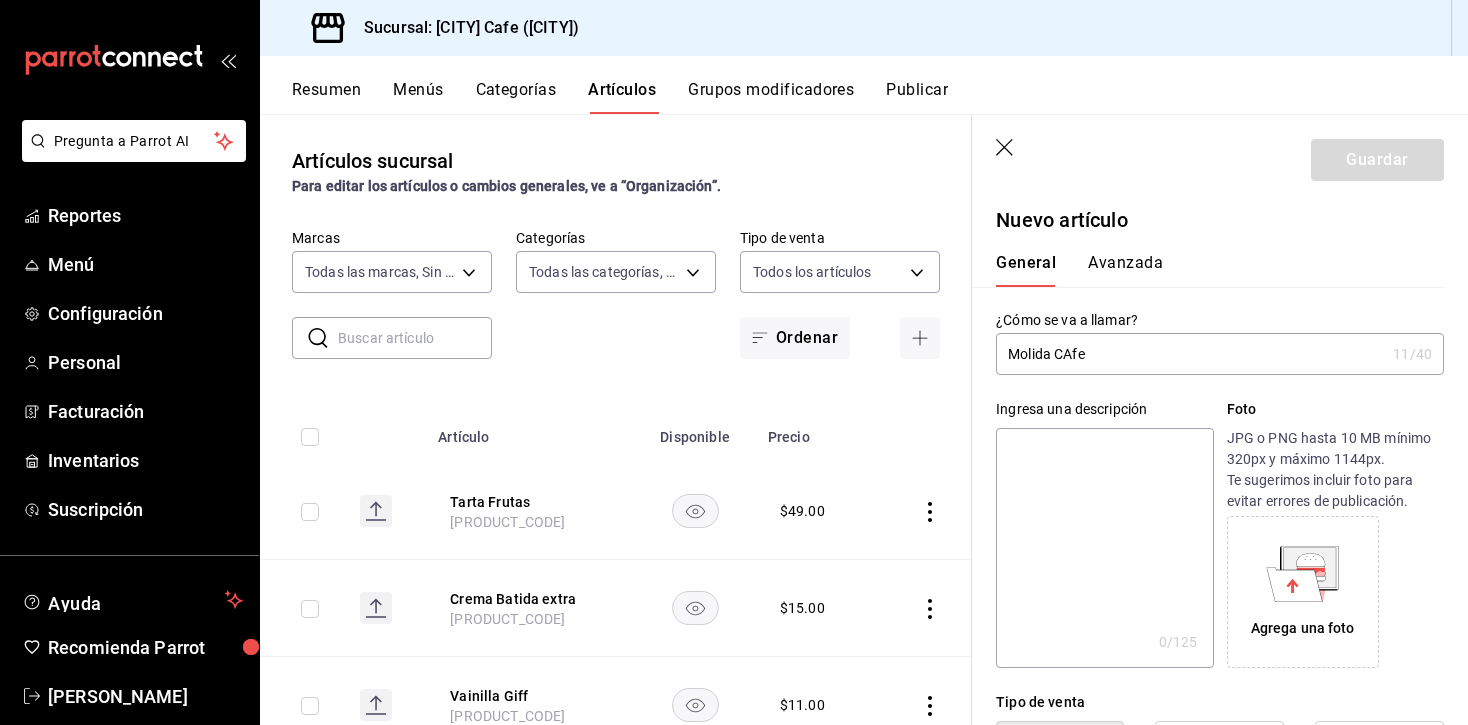 click on "Molida CAfe" at bounding box center (1190, 354) 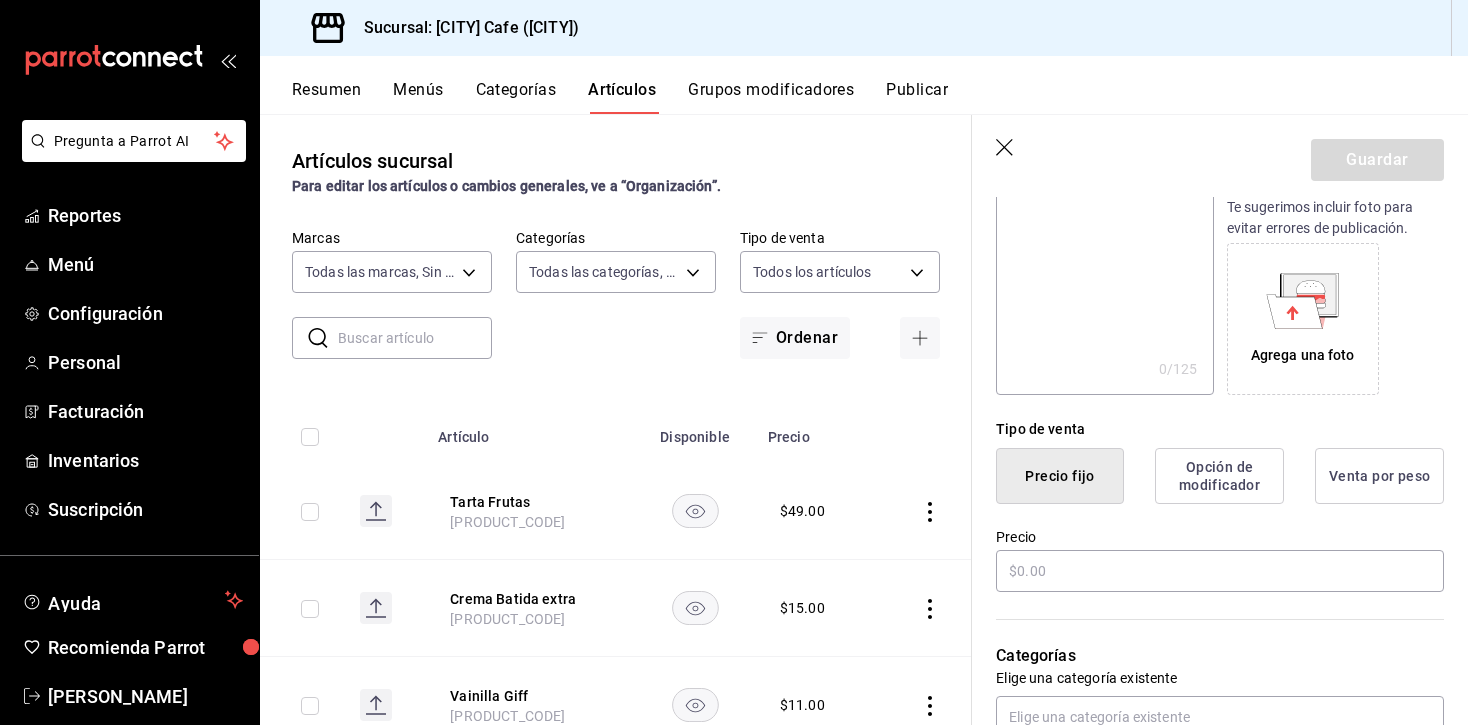 scroll, scrollTop: 274, scrollLeft: 0, axis: vertical 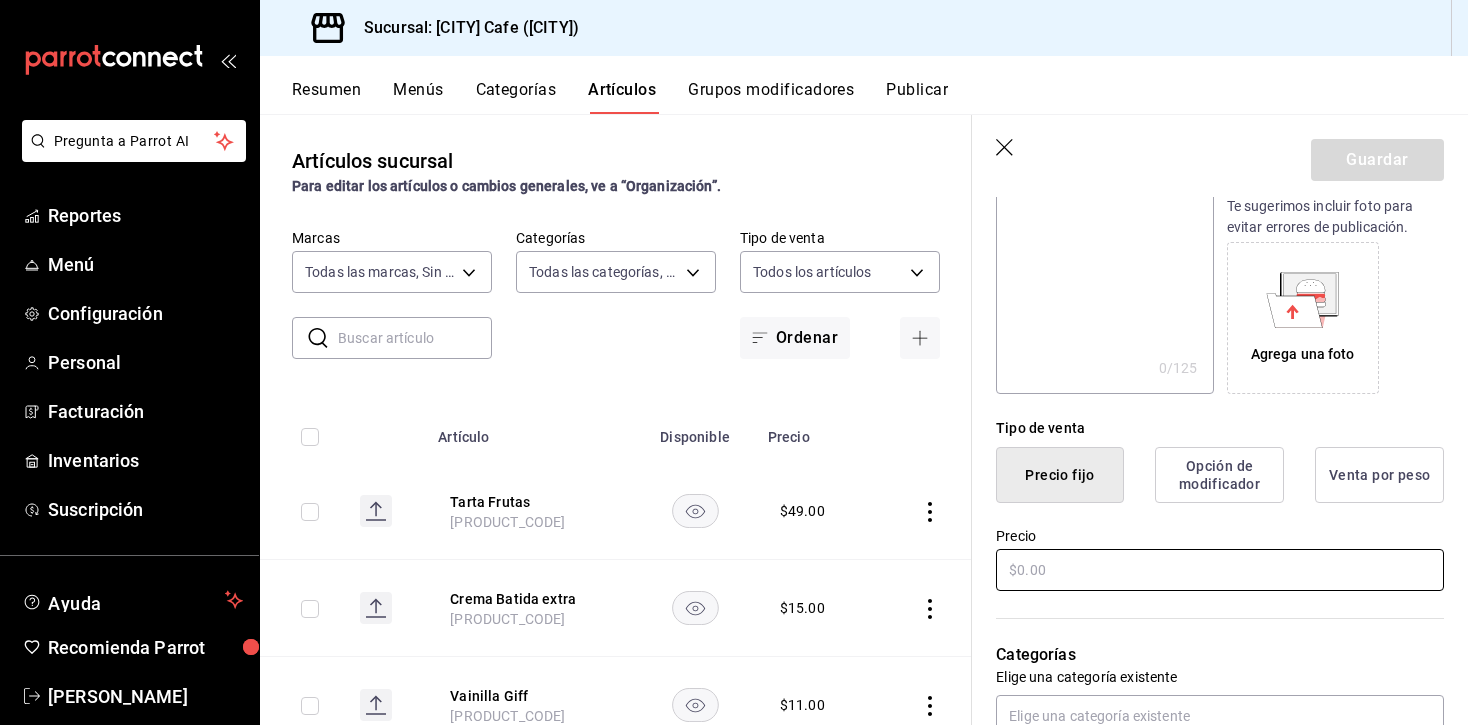 type on "Molida Cafe" 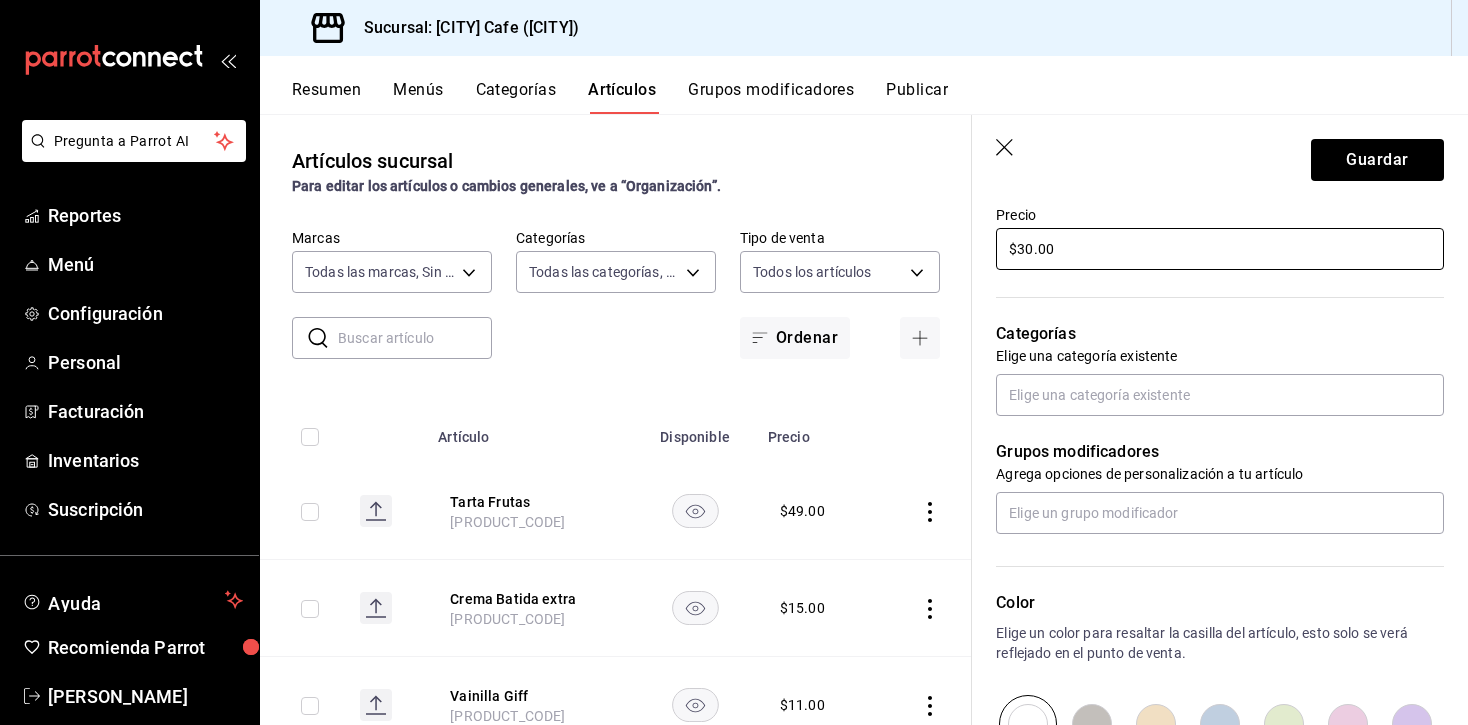 scroll, scrollTop: 637, scrollLeft: 0, axis: vertical 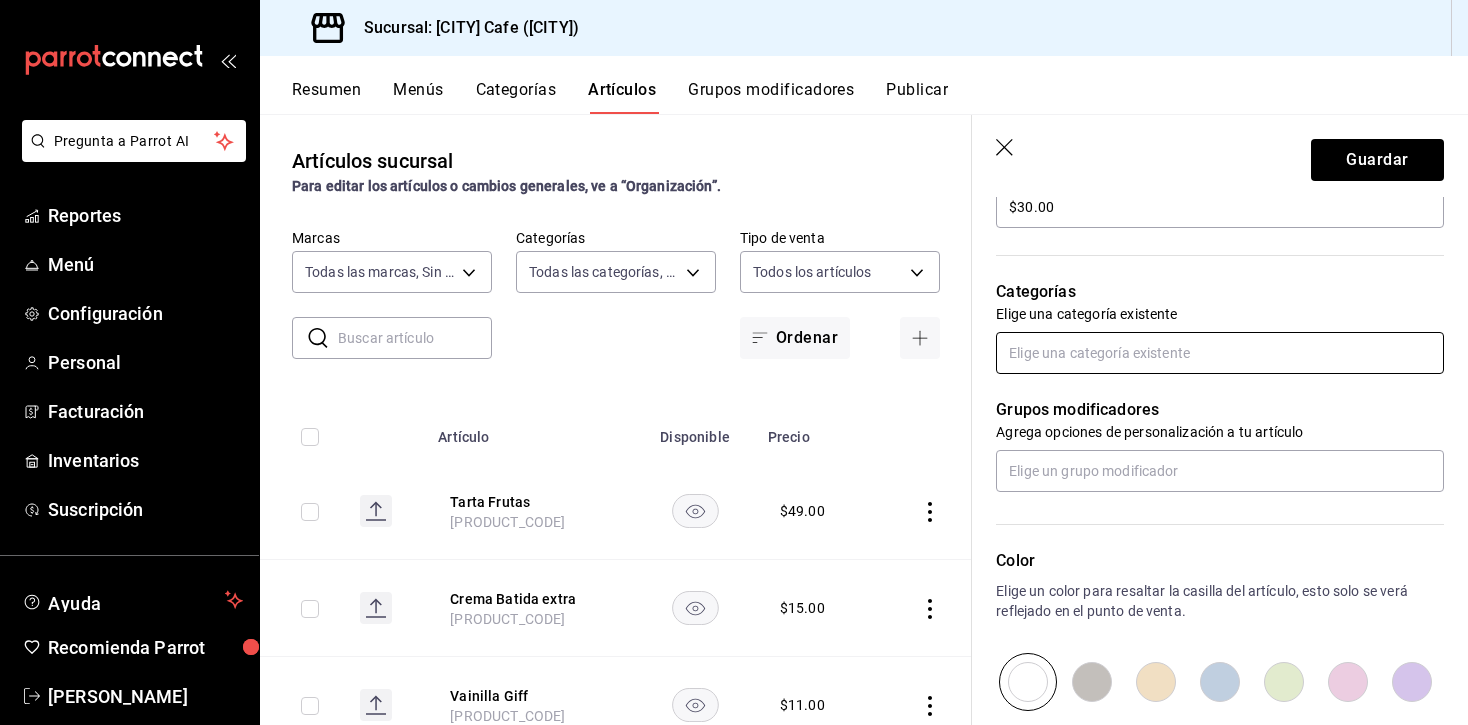 click at bounding box center [1220, 353] 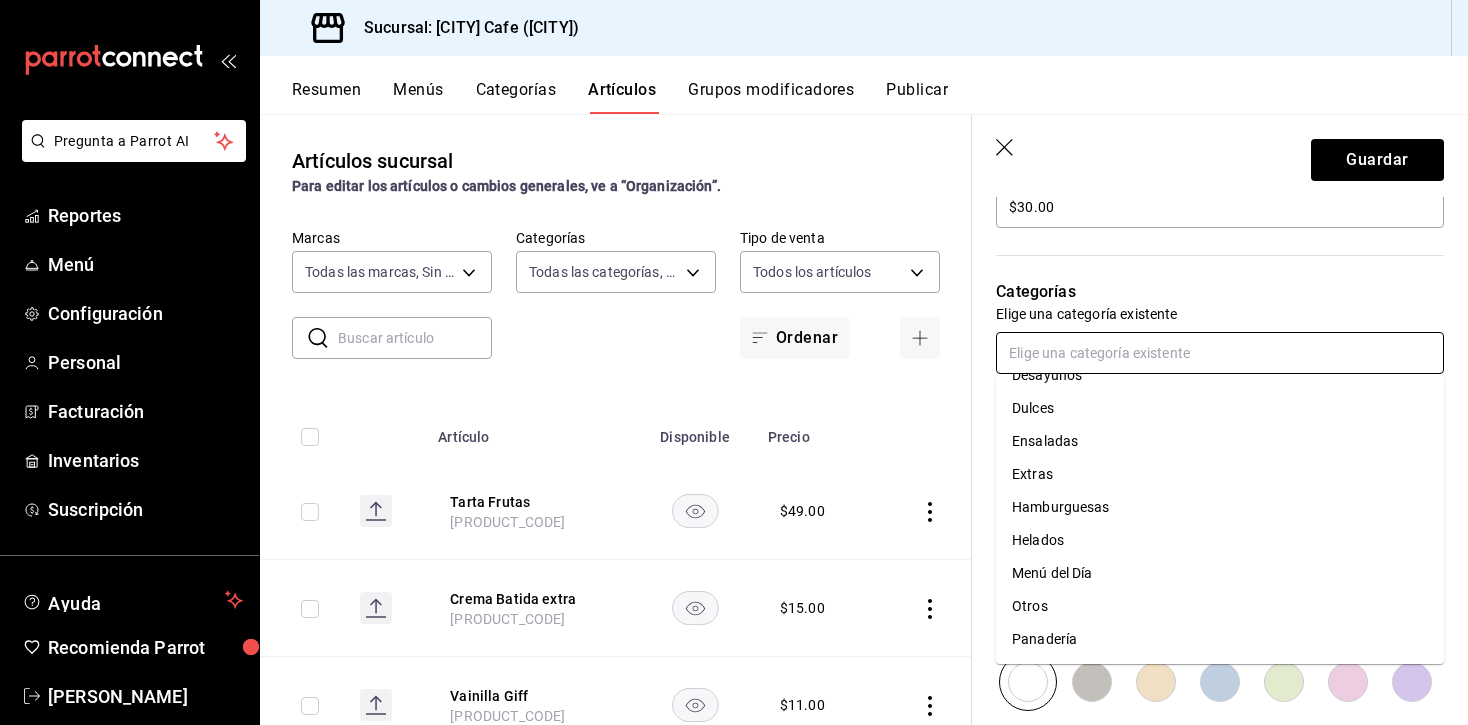 scroll, scrollTop: 180, scrollLeft: 0, axis: vertical 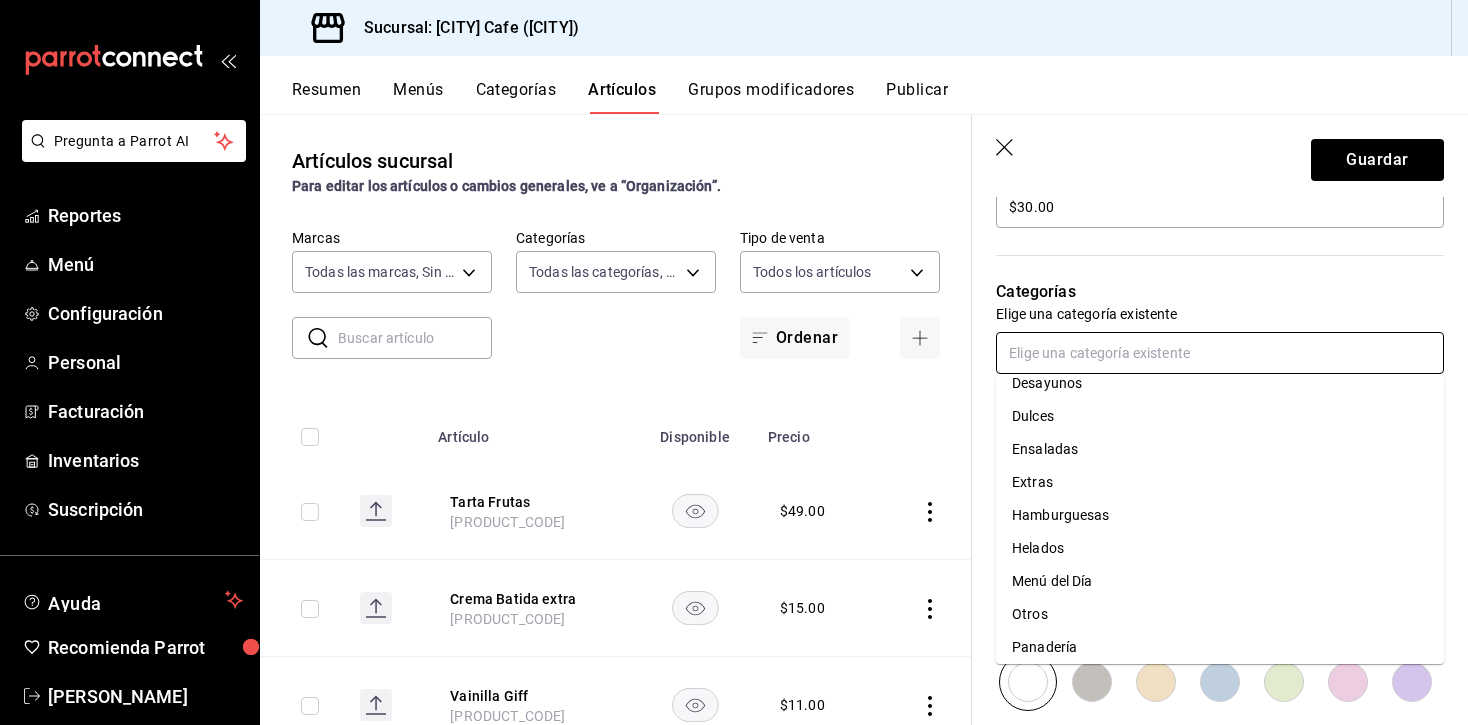 click on "Extras" at bounding box center [1220, 482] 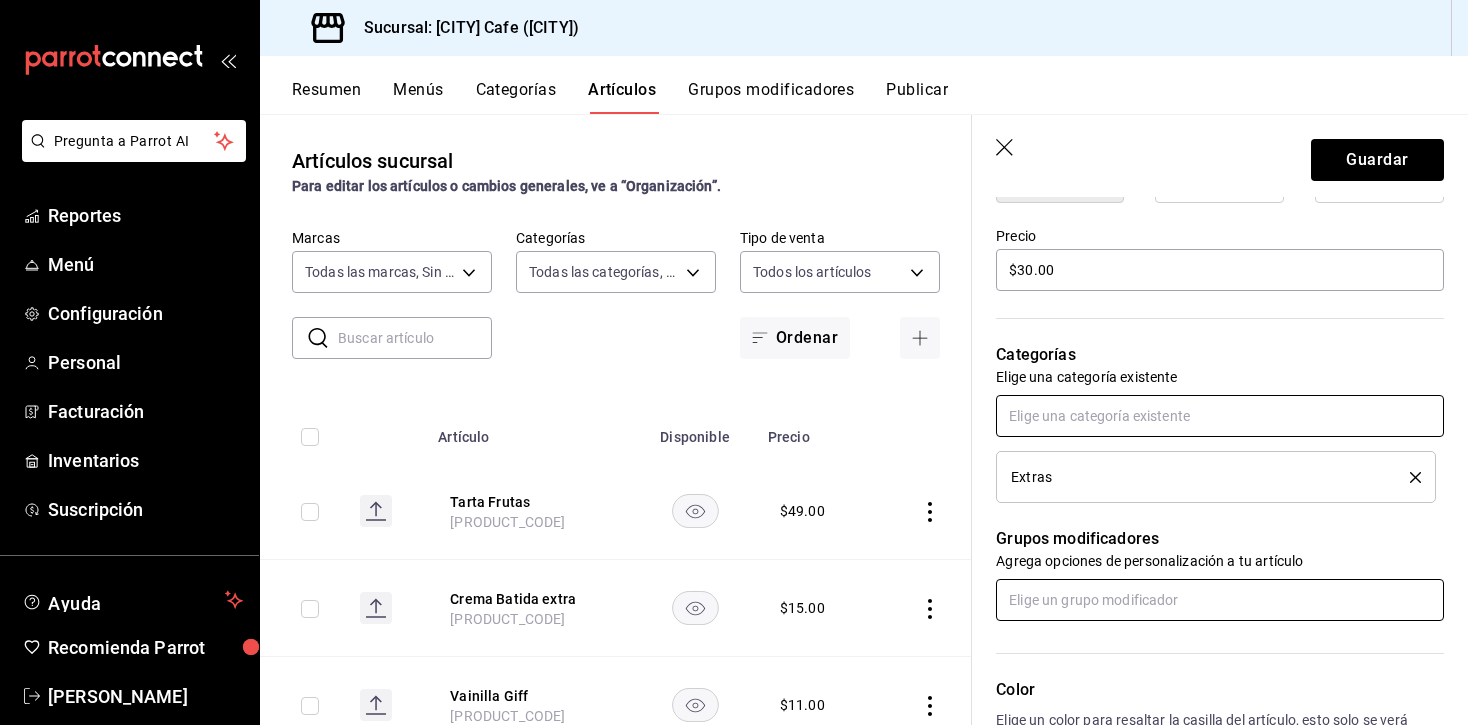scroll, scrollTop: 567, scrollLeft: 0, axis: vertical 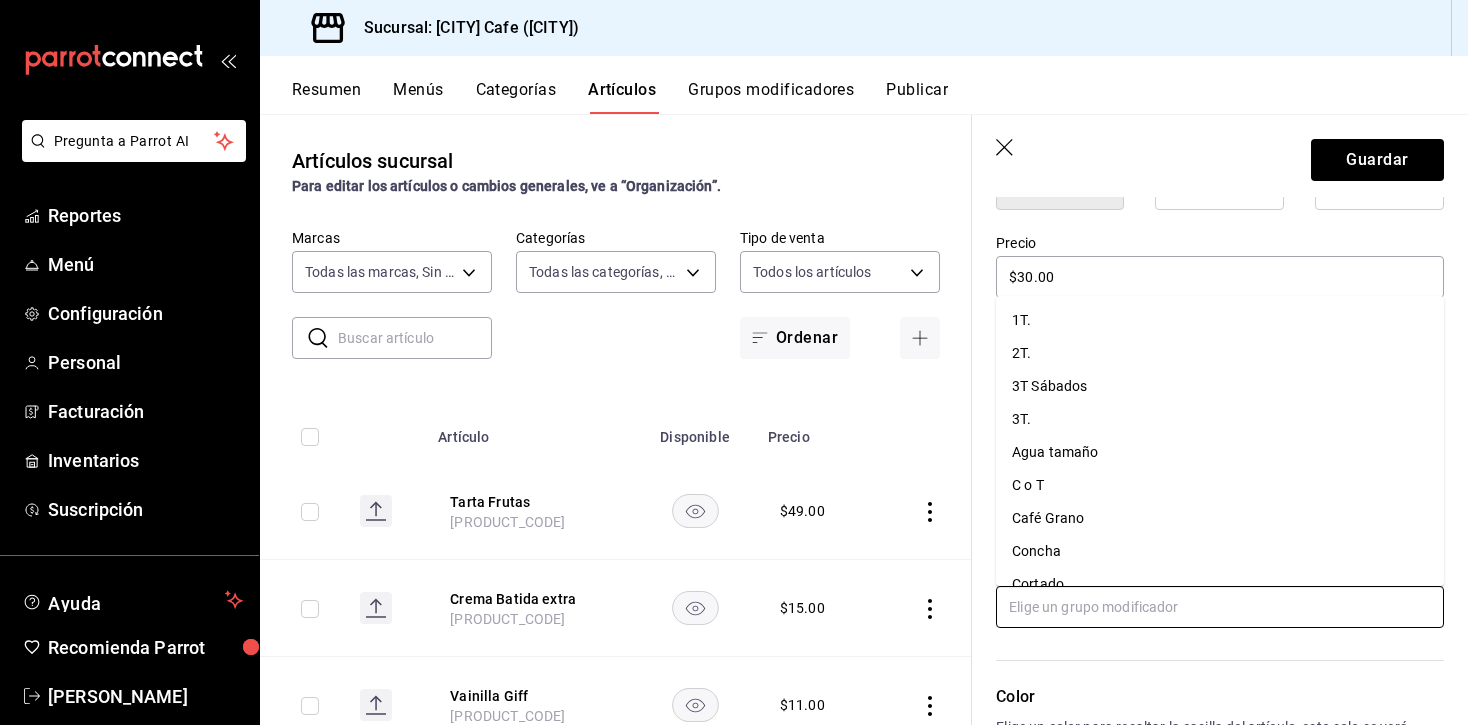 click at bounding box center (1220, 607) 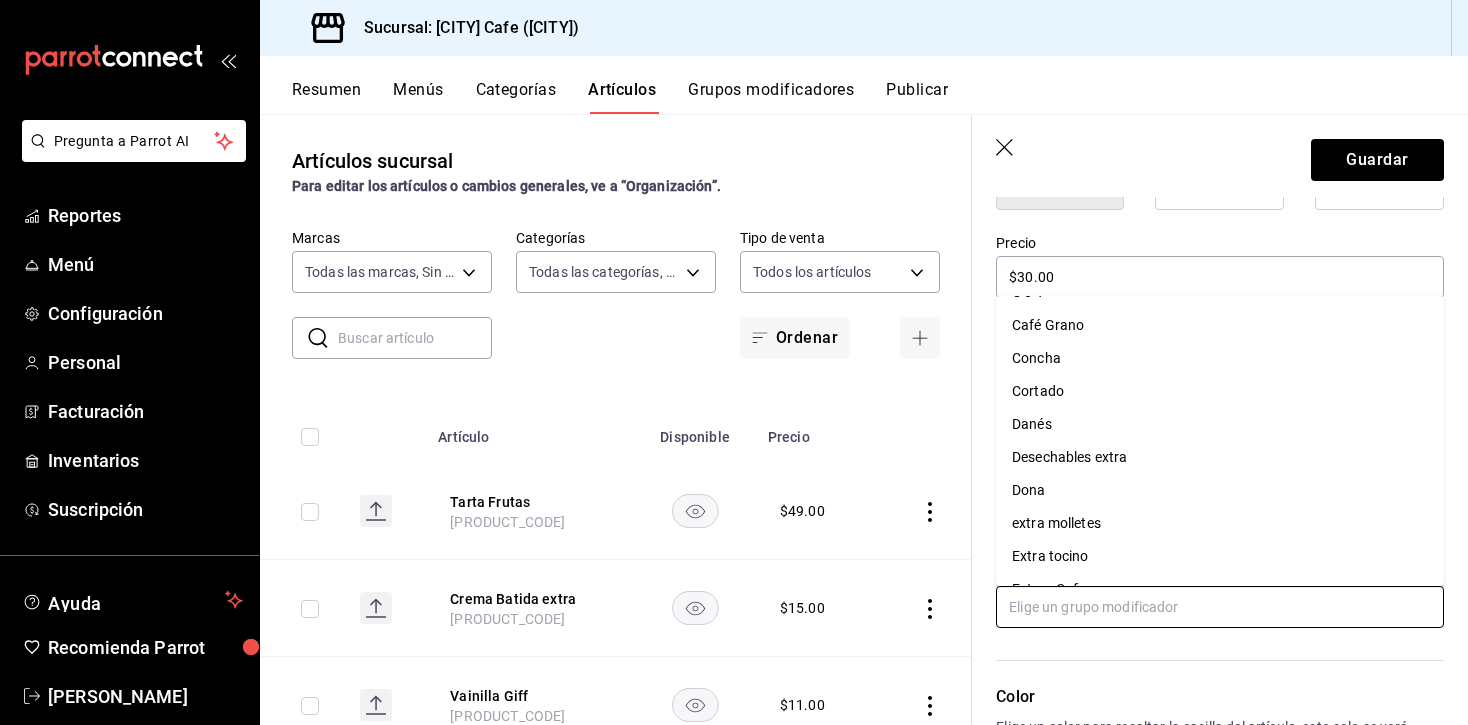 scroll, scrollTop: 183, scrollLeft: 0, axis: vertical 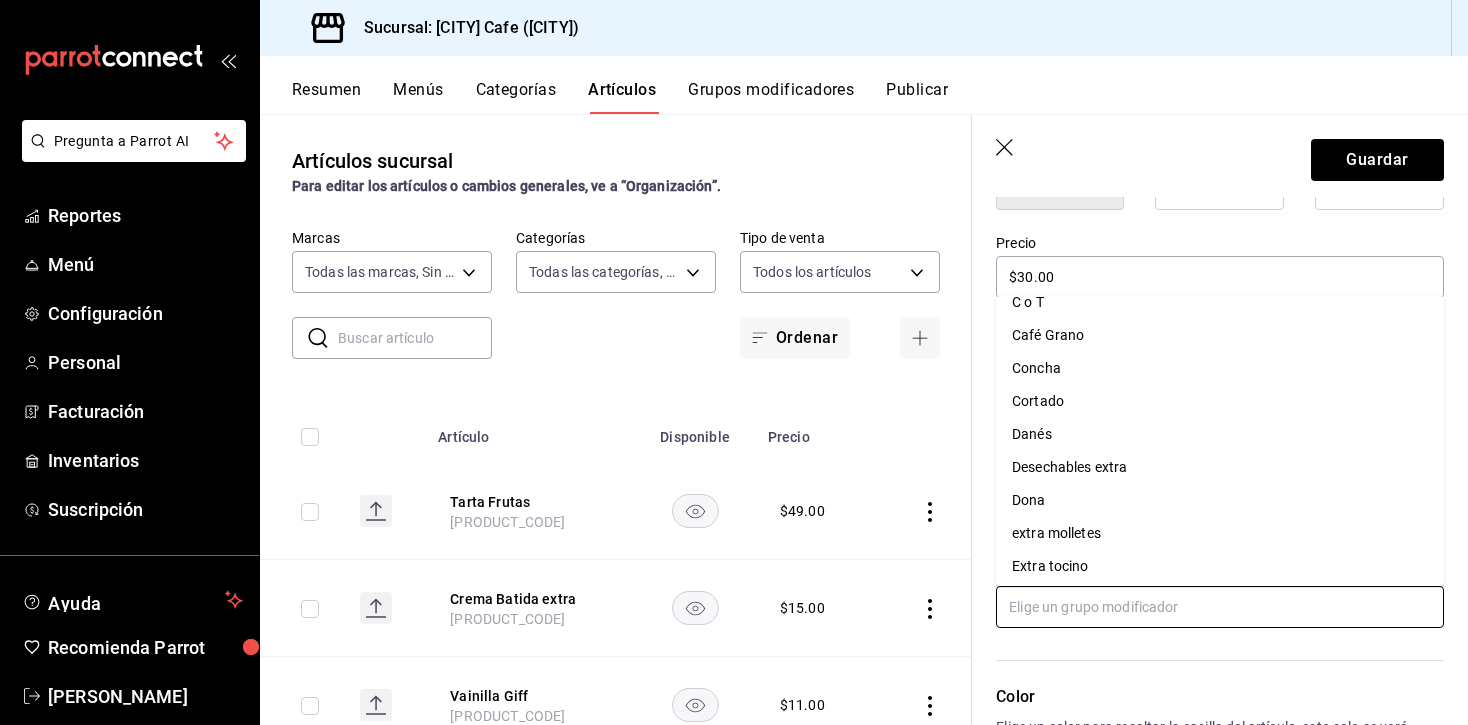 click on "Café Grano" at bounding box center (1048, 335) 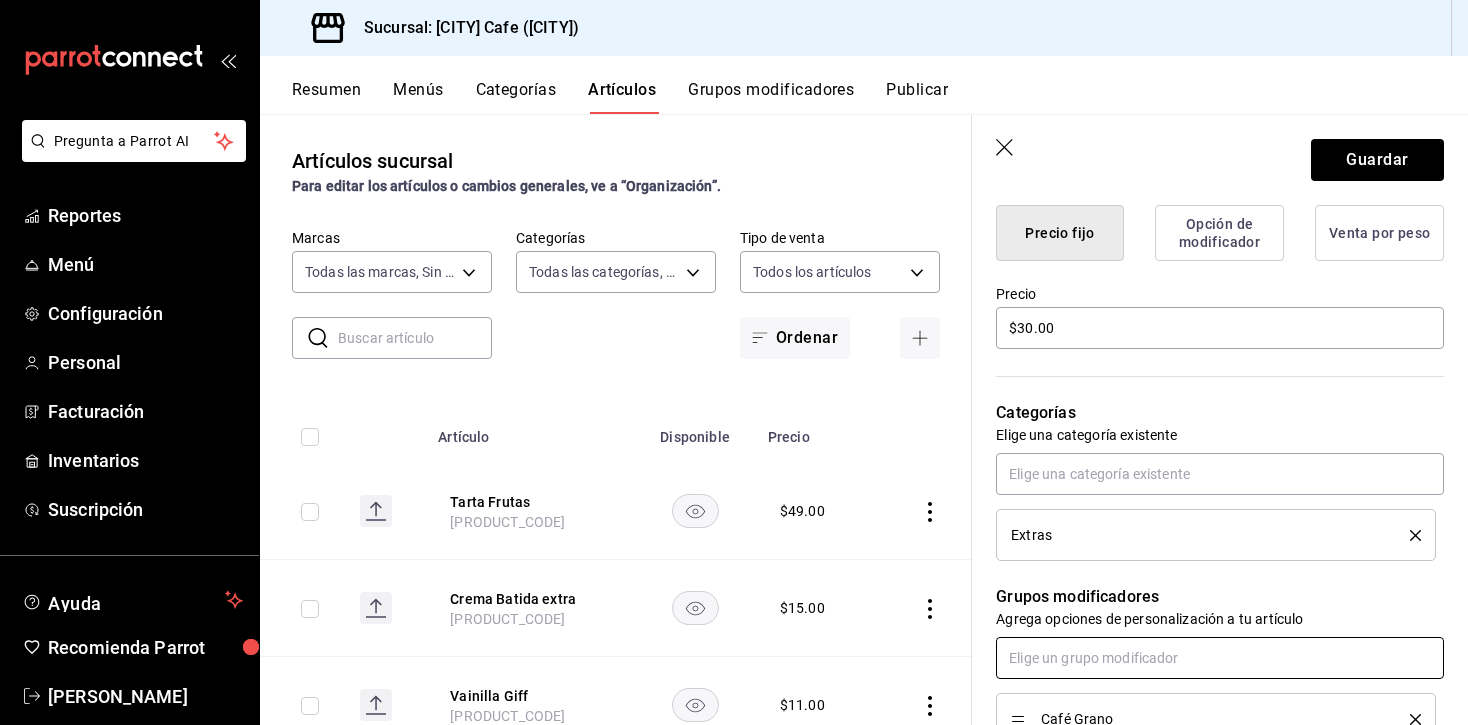 scroll, scrollTop: 512, scrollLeft: 0, axis: vertical 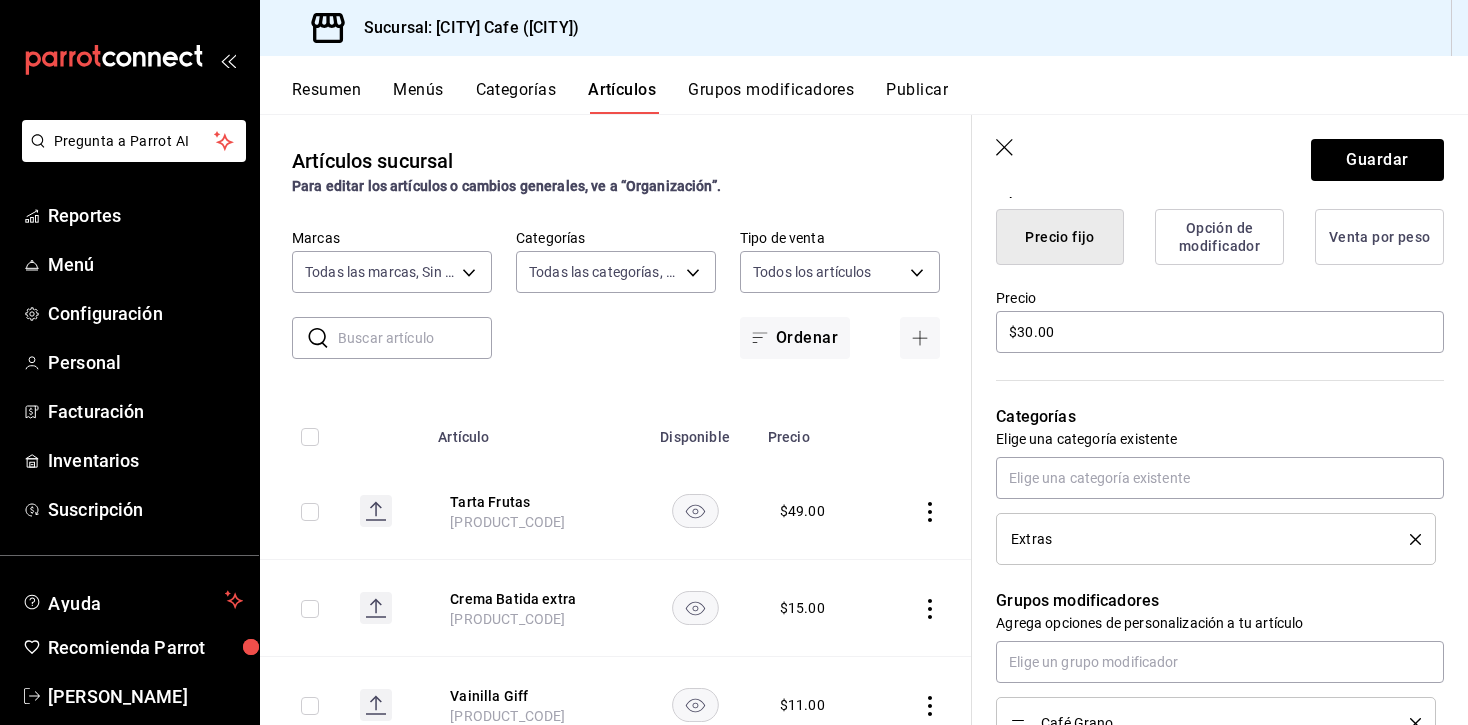 click 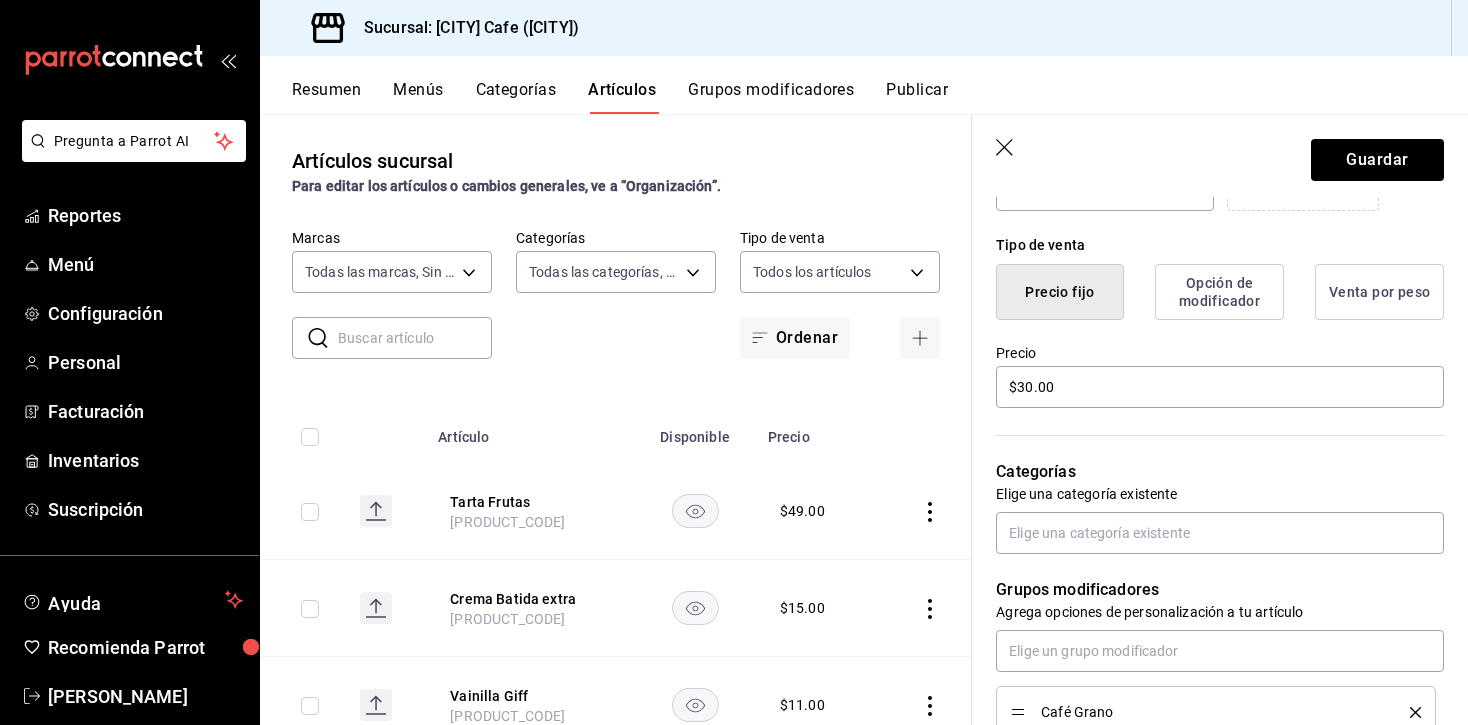 scroll, scrollTop: 474, scrollLeft: 0, axis: vertical 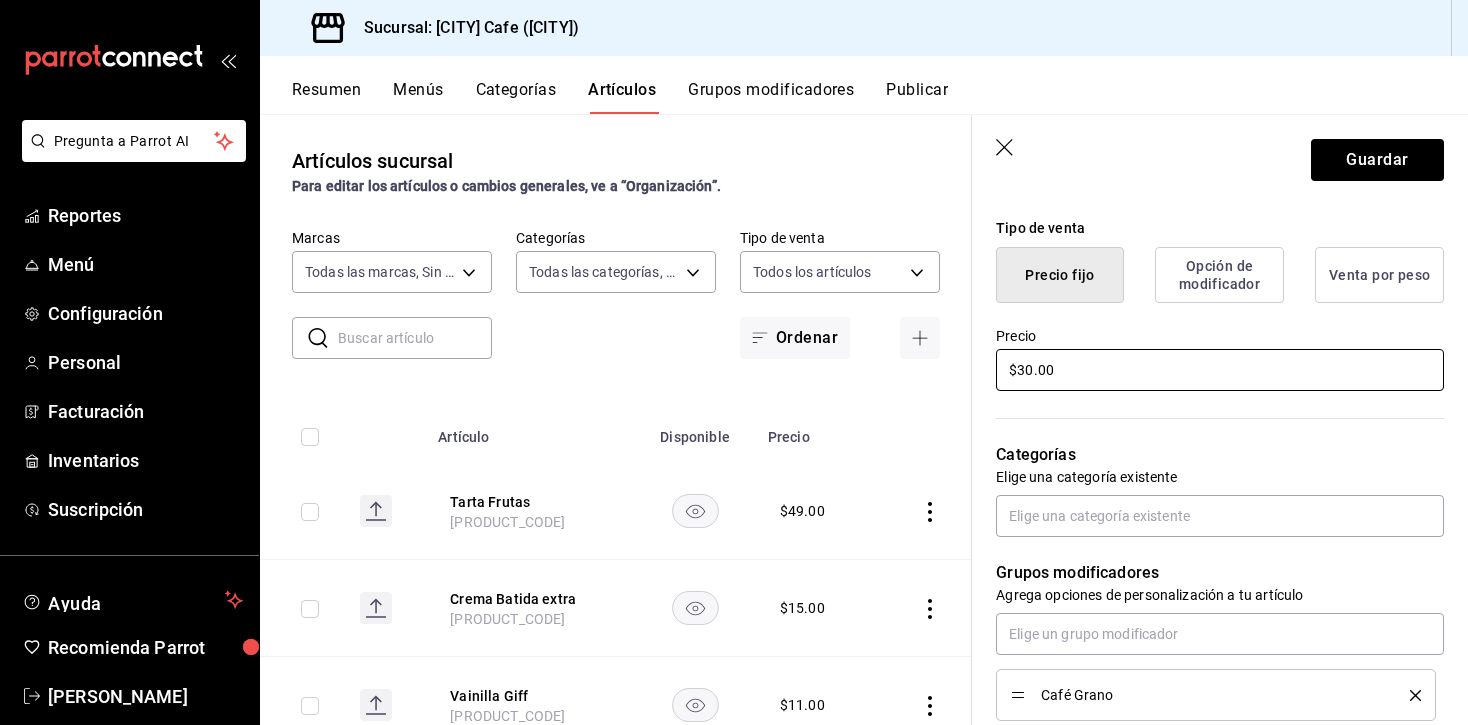 click on "$30.00" at bounding box center (1220, 370) 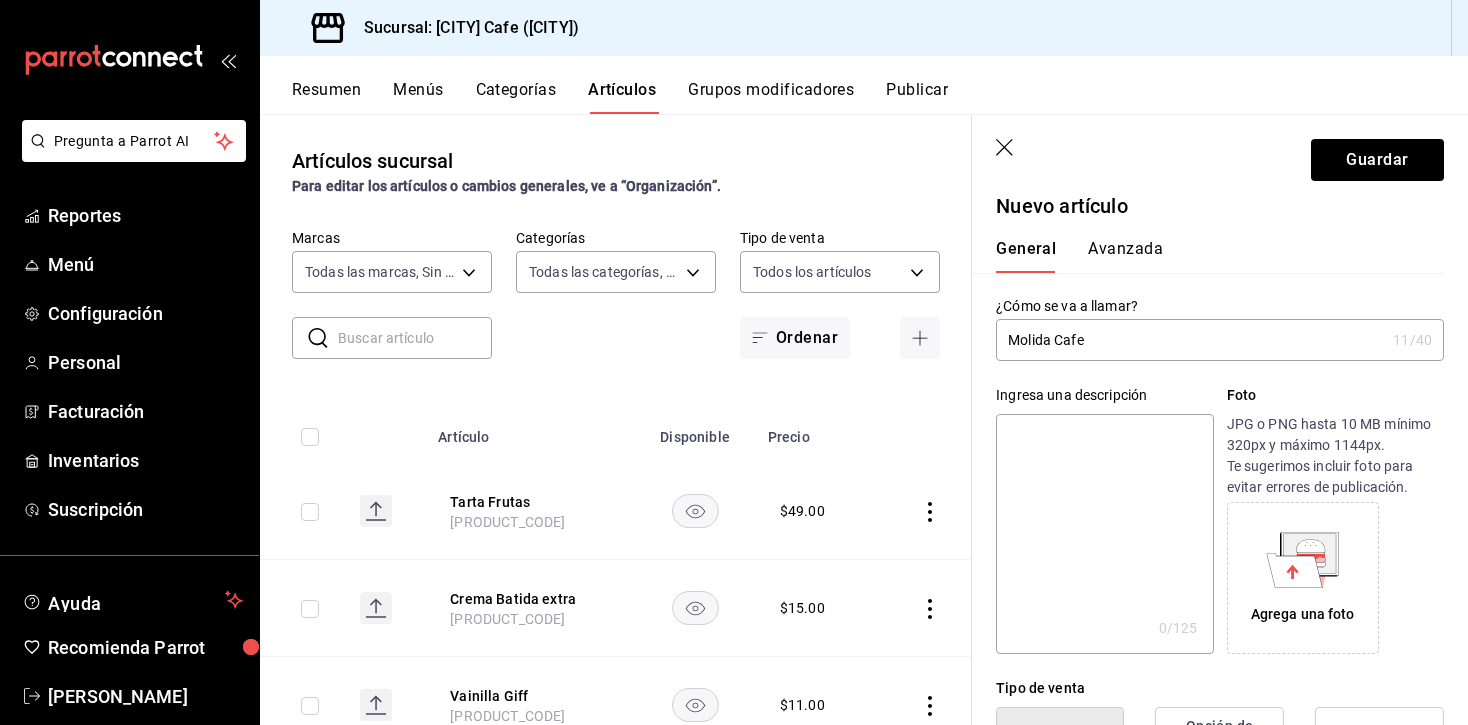 scroll, scrollTop: 0, scrollLeft: 0, axis: both 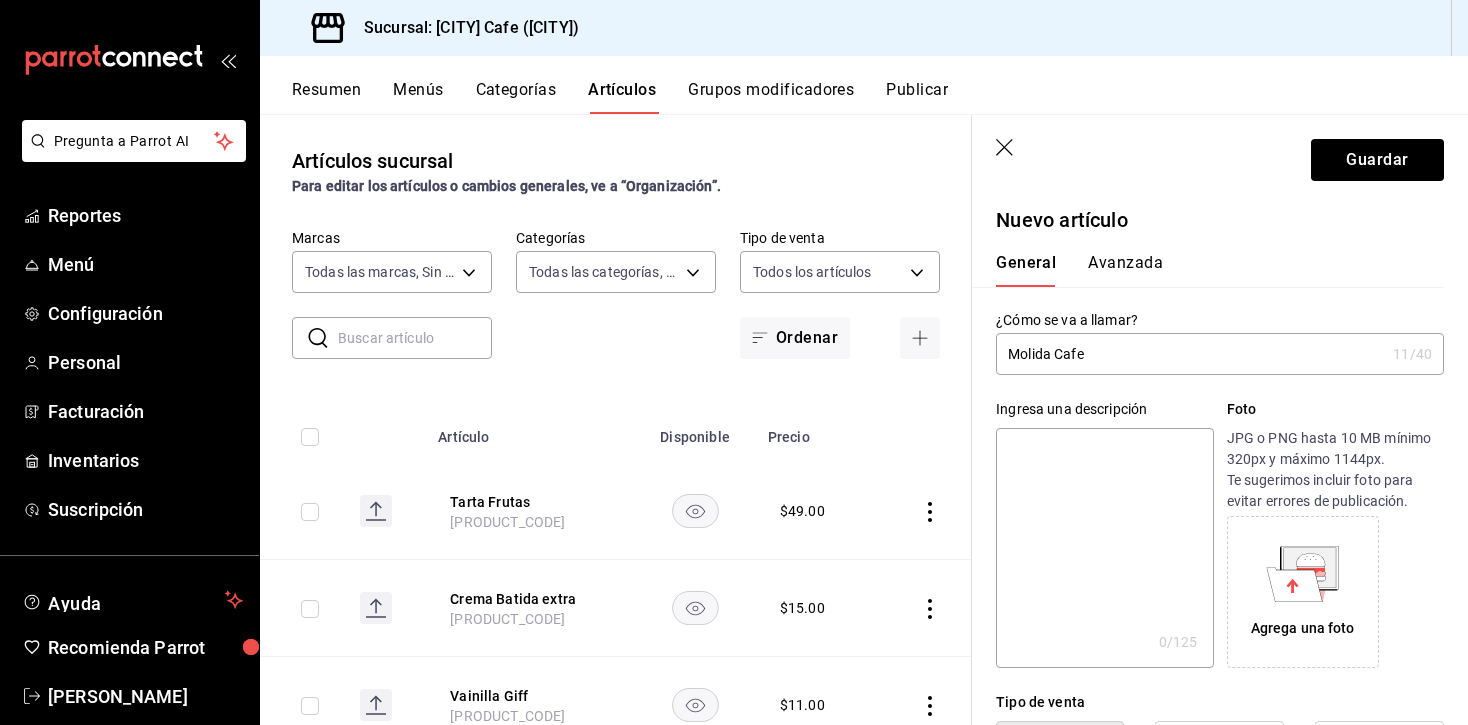 type on "$20.00" 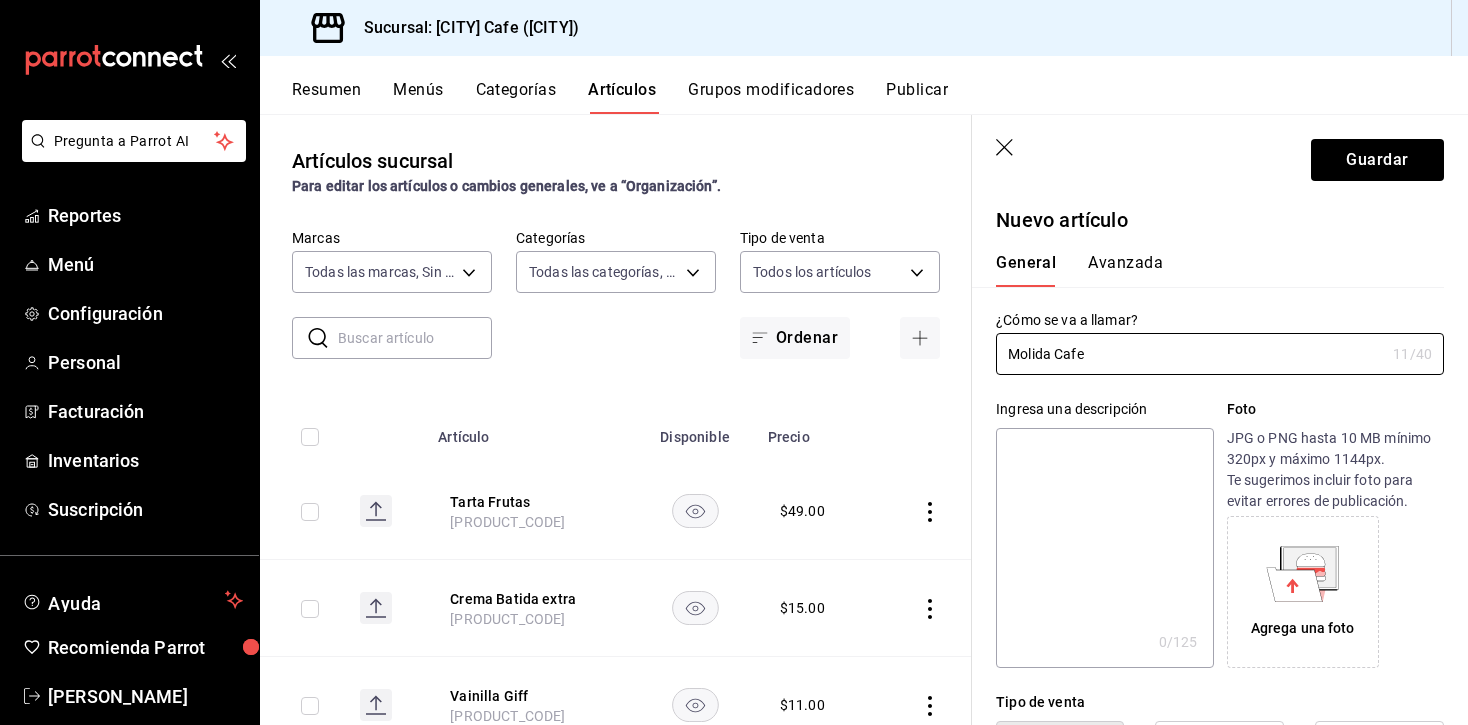 drag, startPoint x: 1051, startPoint y: 353, endPoint x: 963, endPoint y: 359, distance: 88.20431 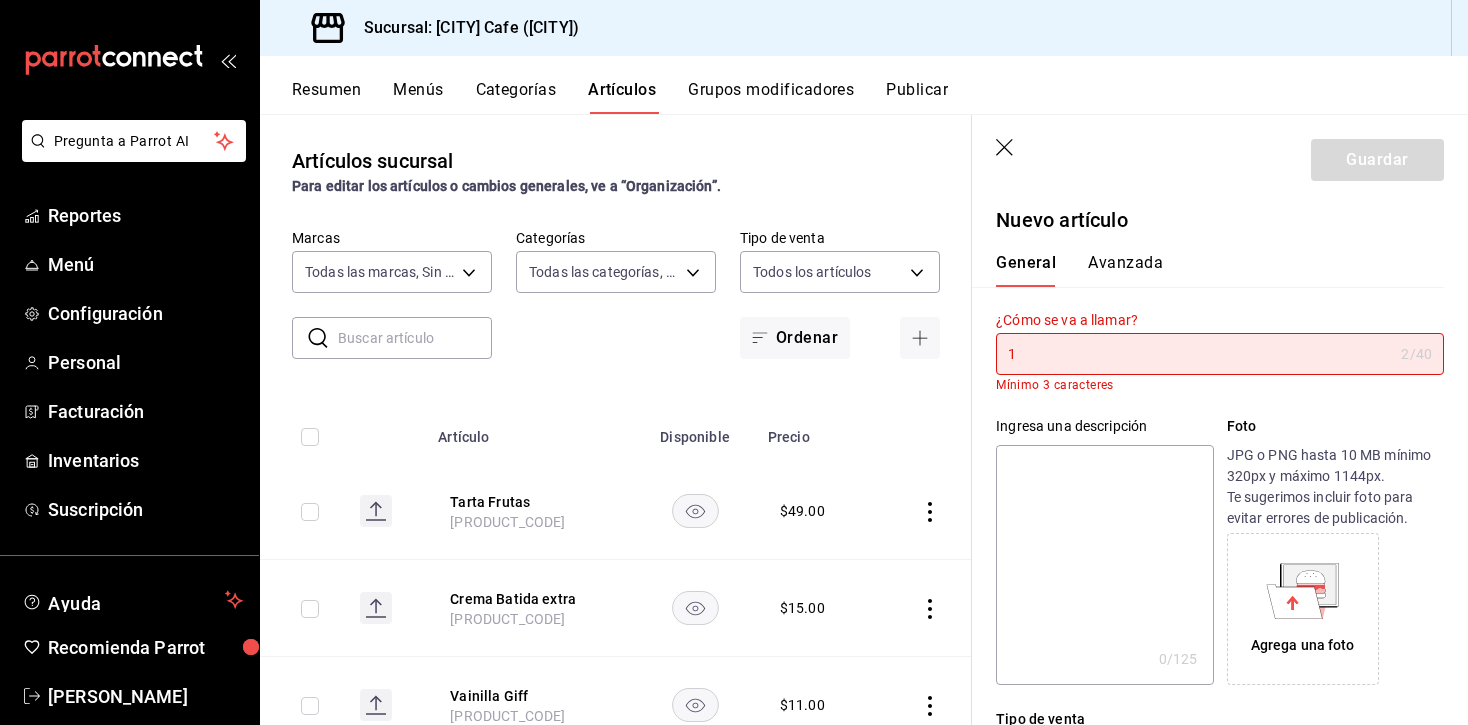 type on "1" 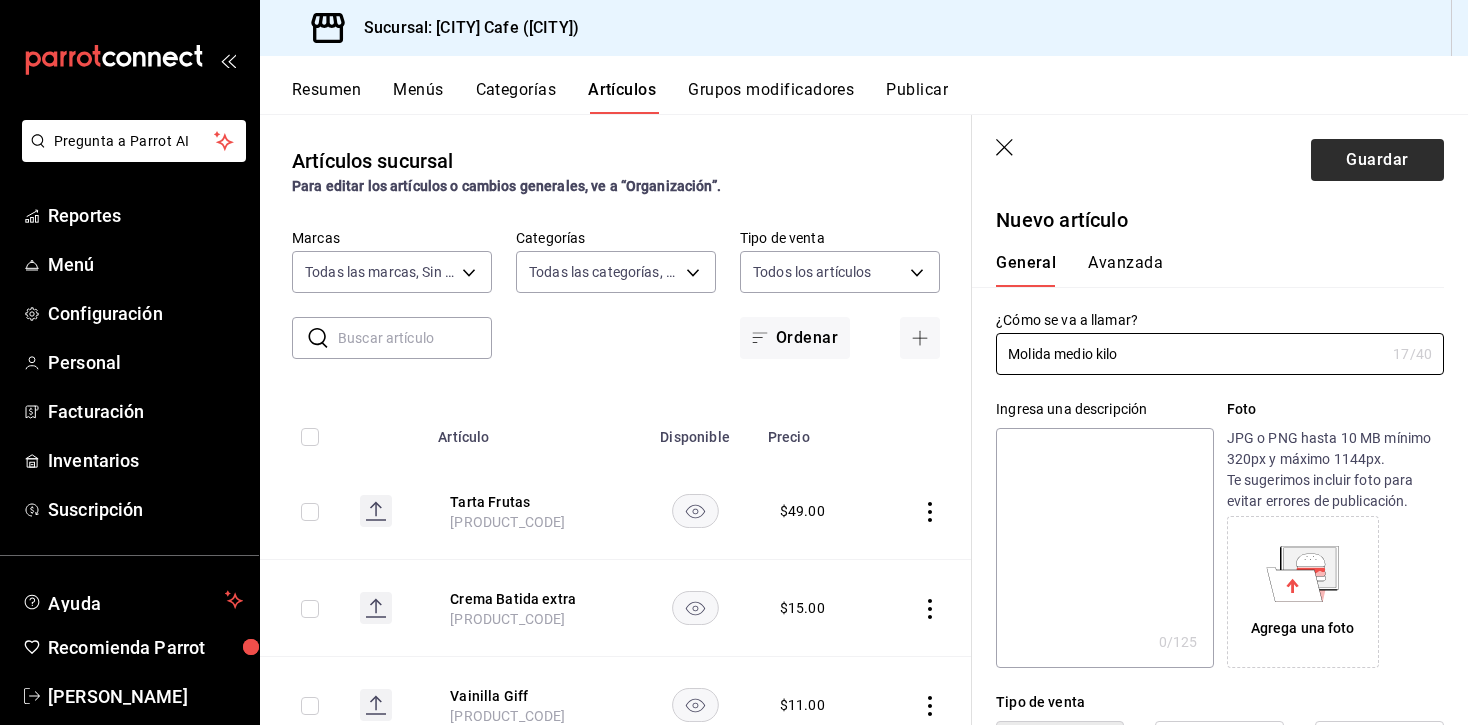 type on "Molida medio kilo" 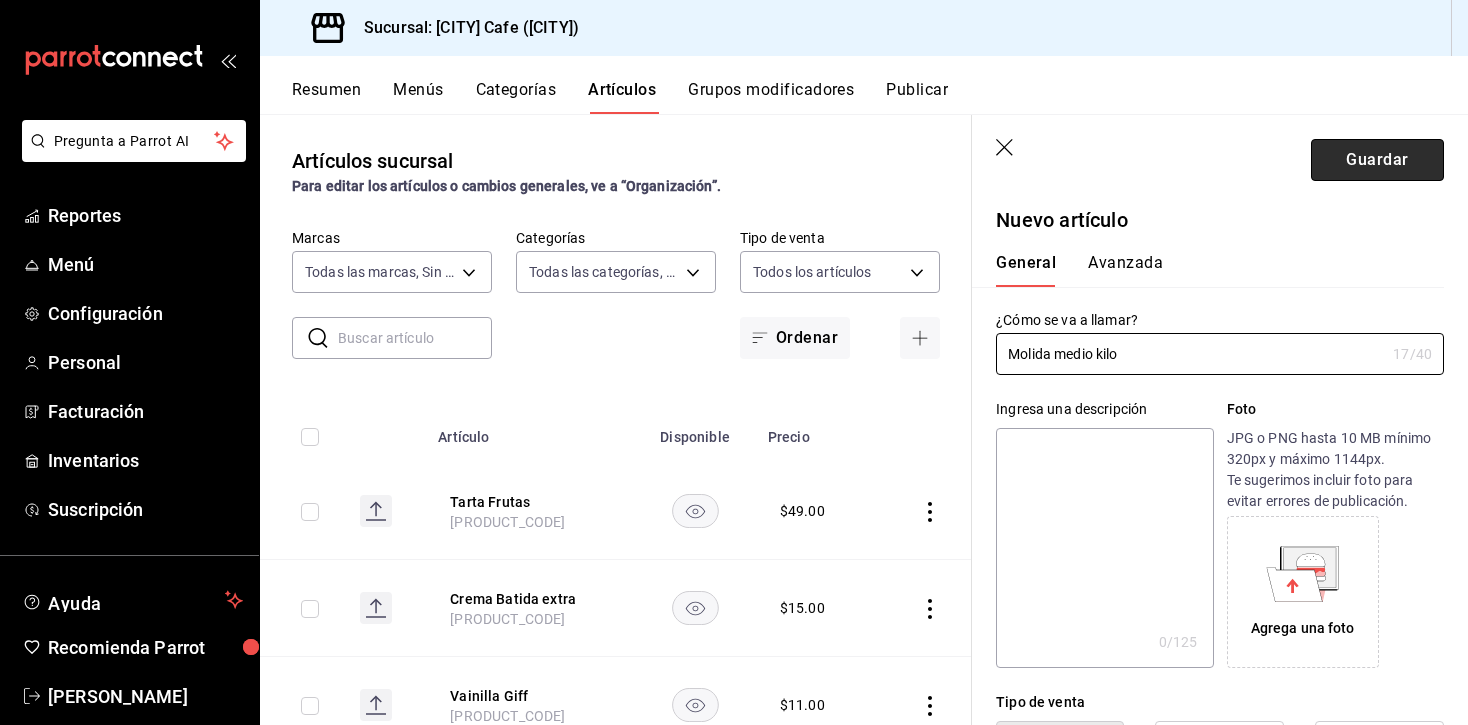 click on "Guardar" at bounding box center [1377, 160] 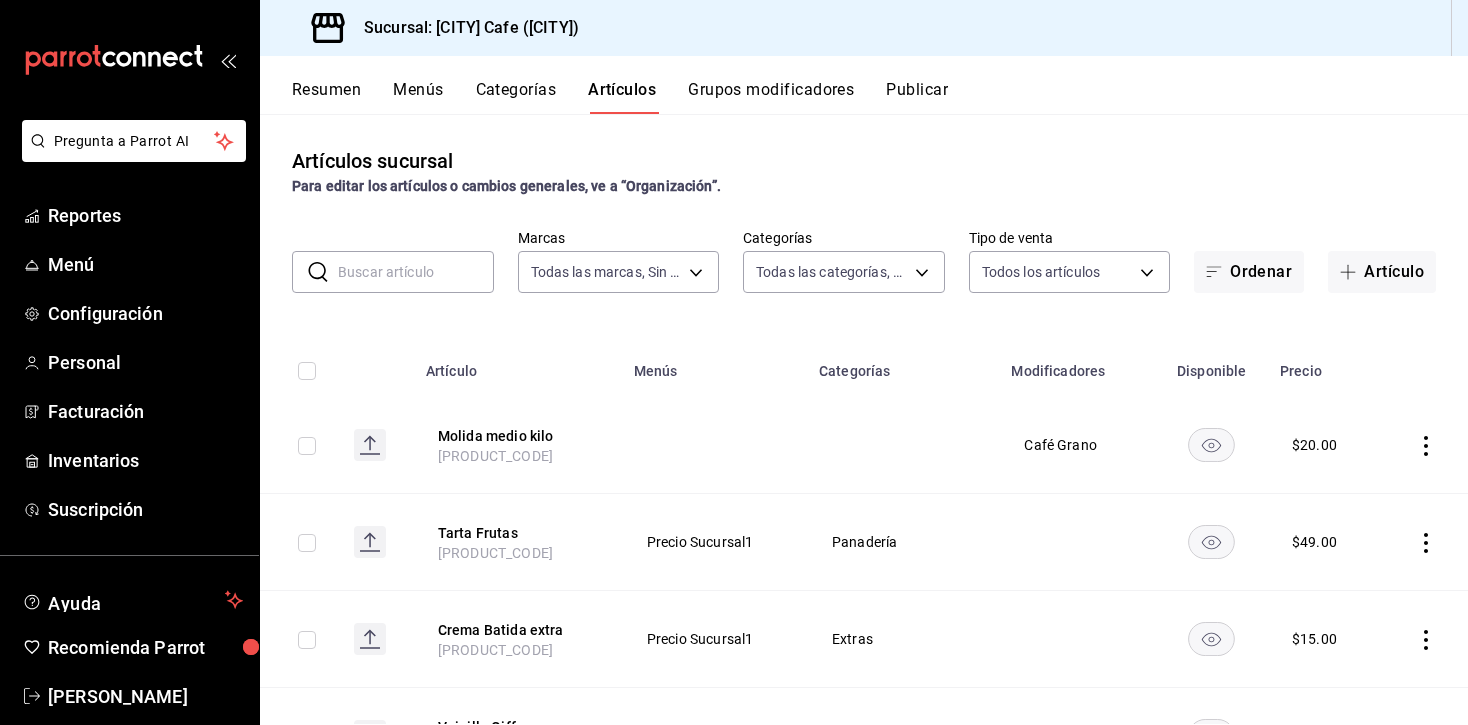 click on "Grupos modificadores" at bounding box center [771, 97] 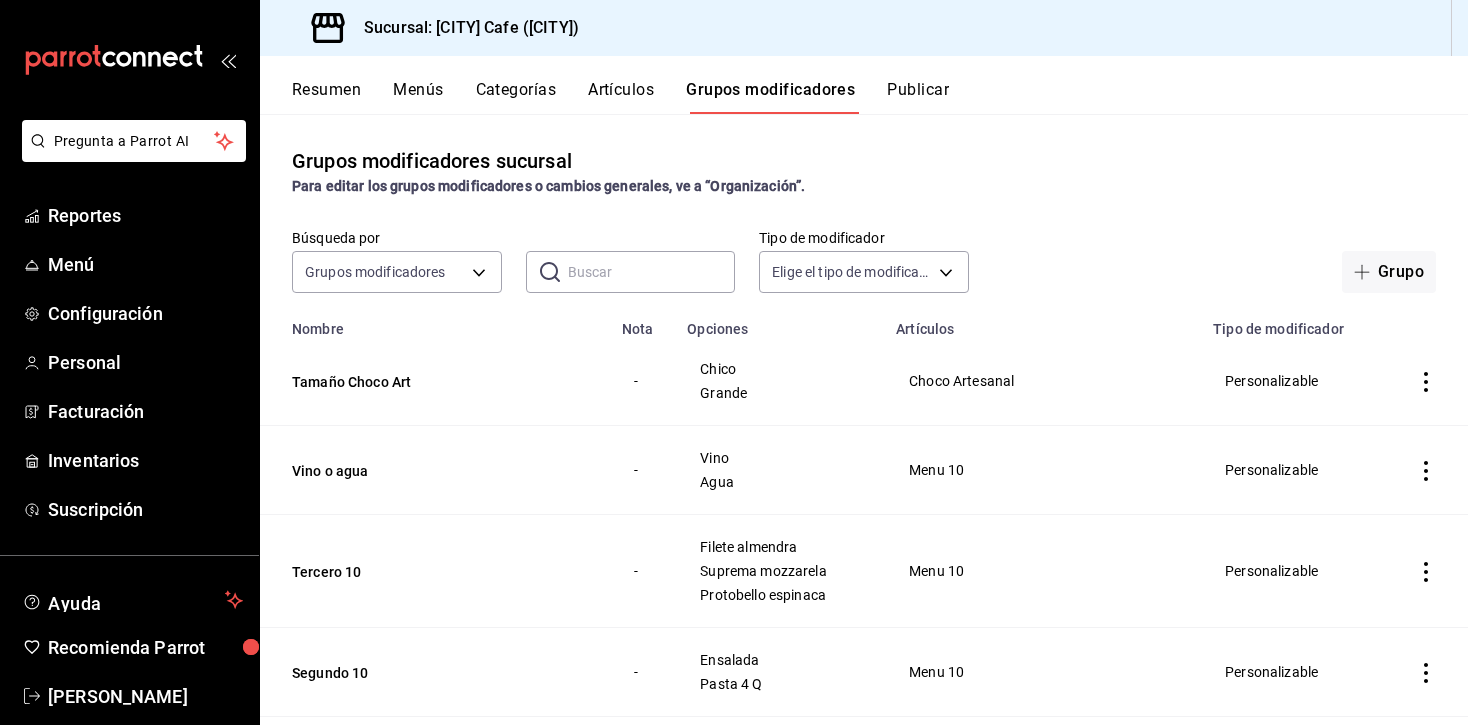 click at bounding box center (652, 272) 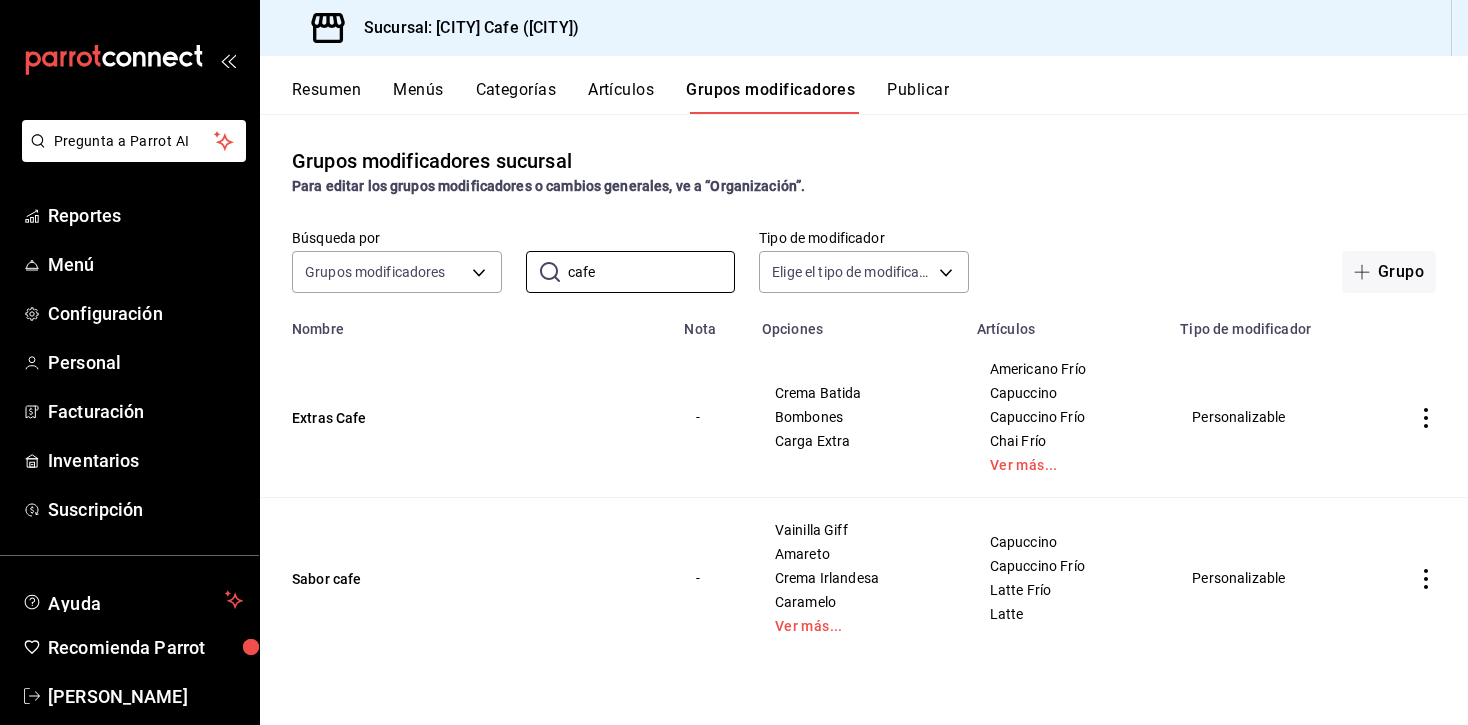 type on "cafe" 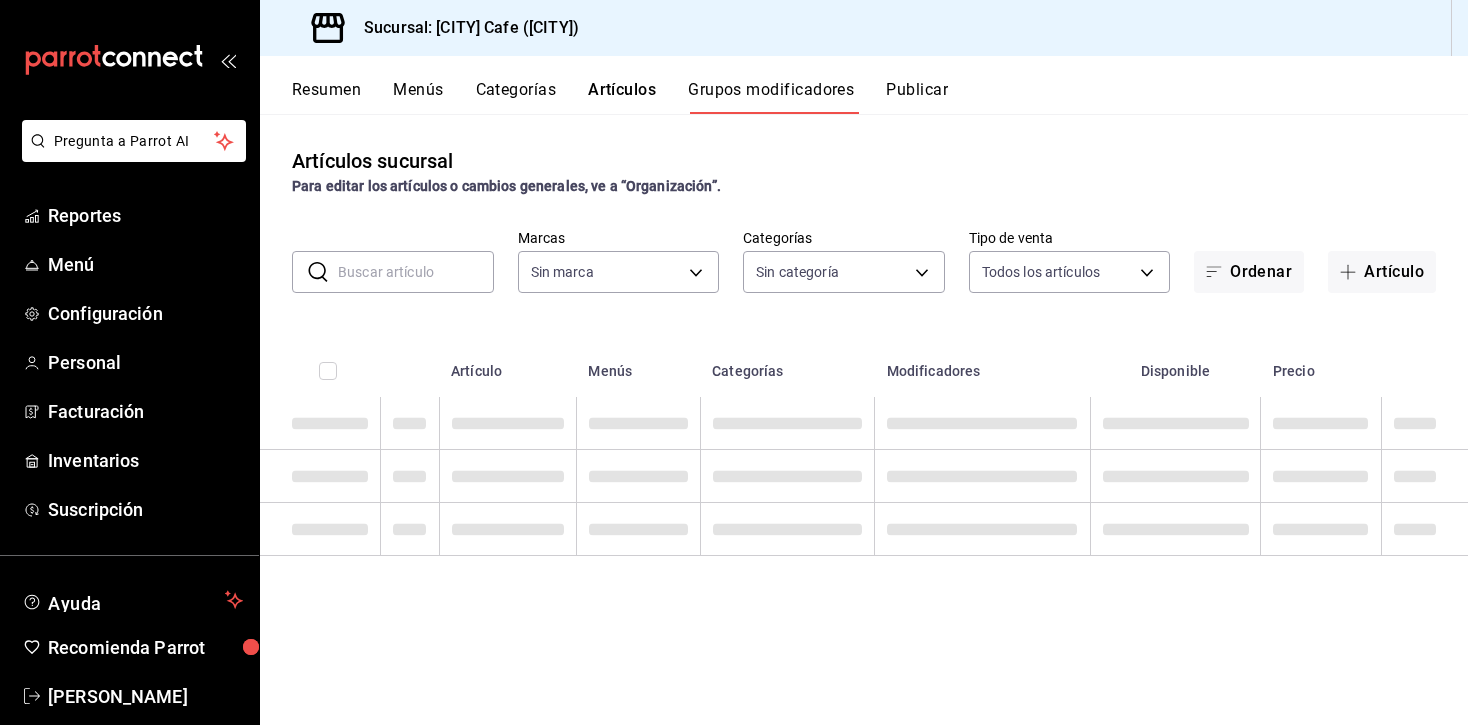 type on "[UUID]" 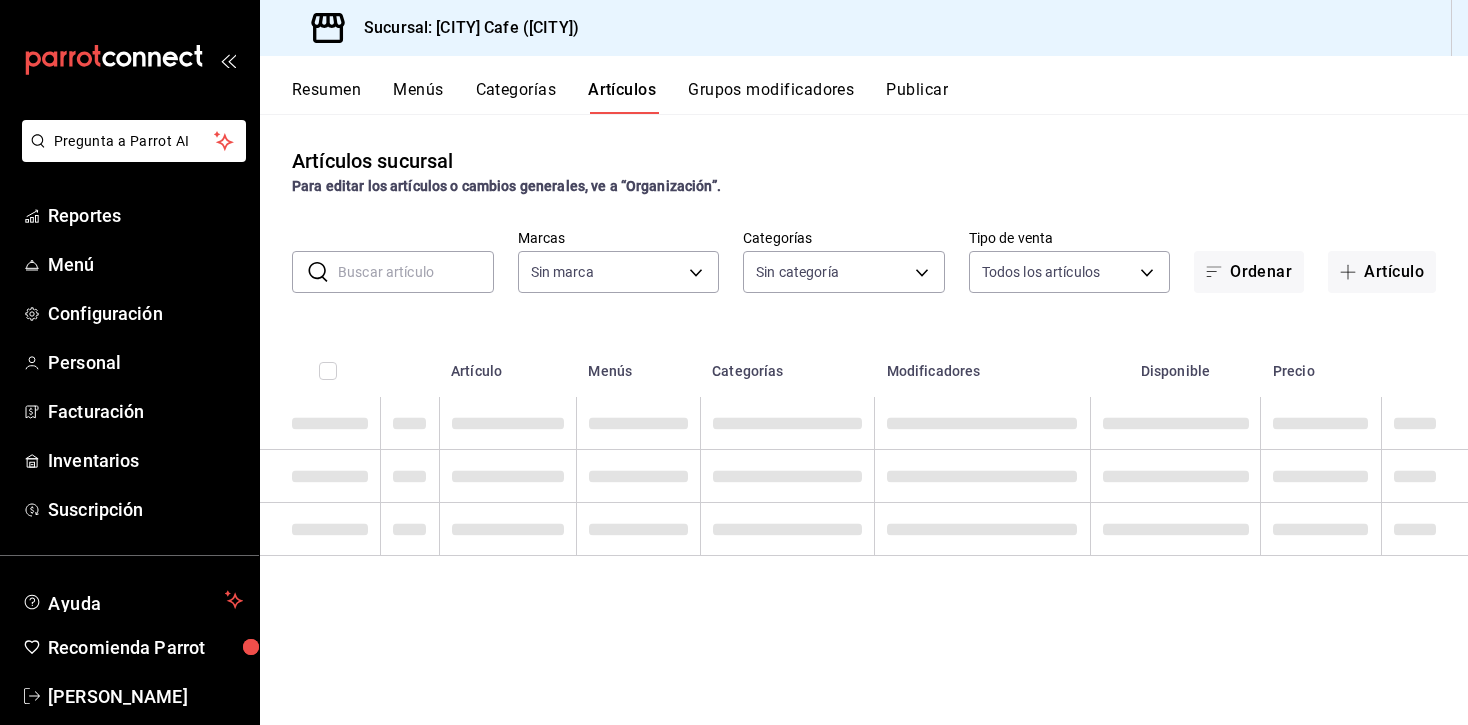 type on "[UUID]" 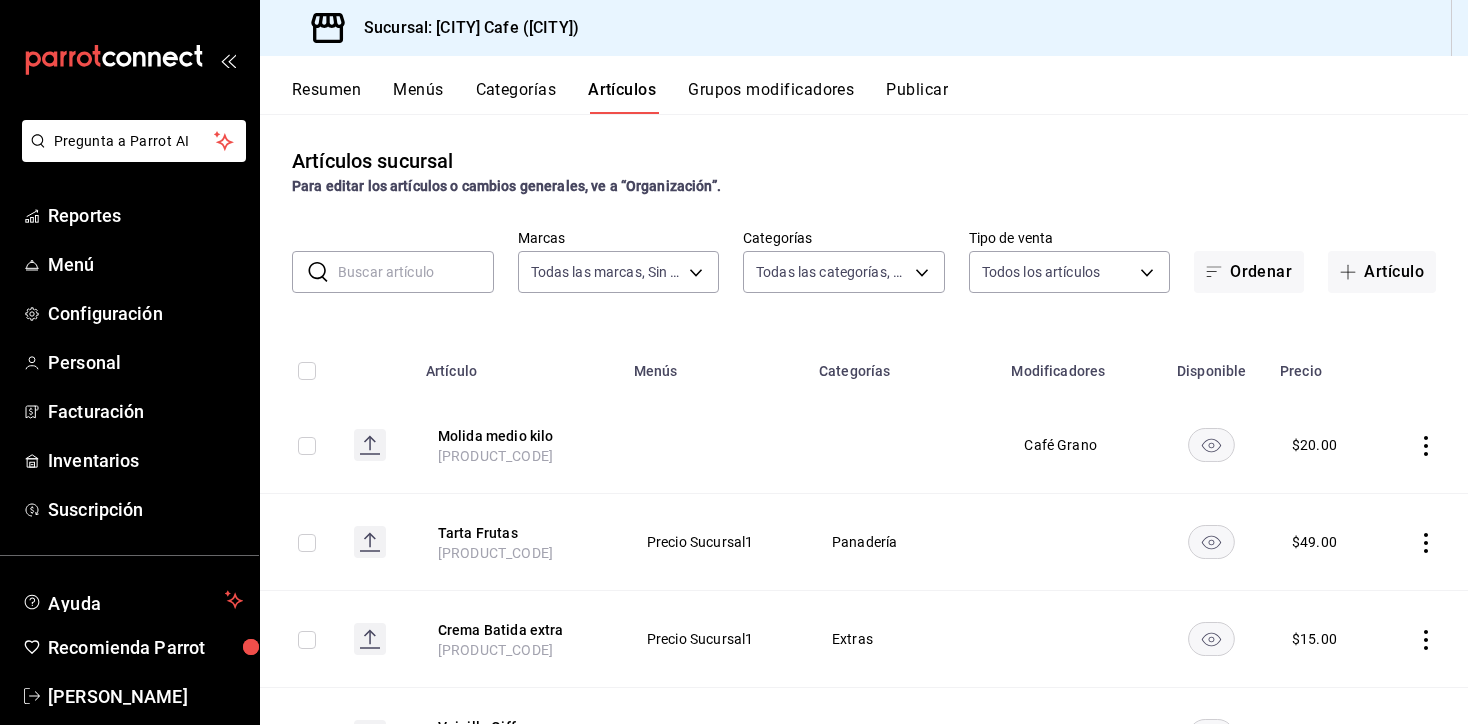 type on "[UUID],[UUID],[UUID],[UUID],[UUID],[UUID],[UUID],[UUID],[UUID],[UUID],[UUID],[UUID],[UUID],[UUID],[UUID],[UUID],[UUID]" 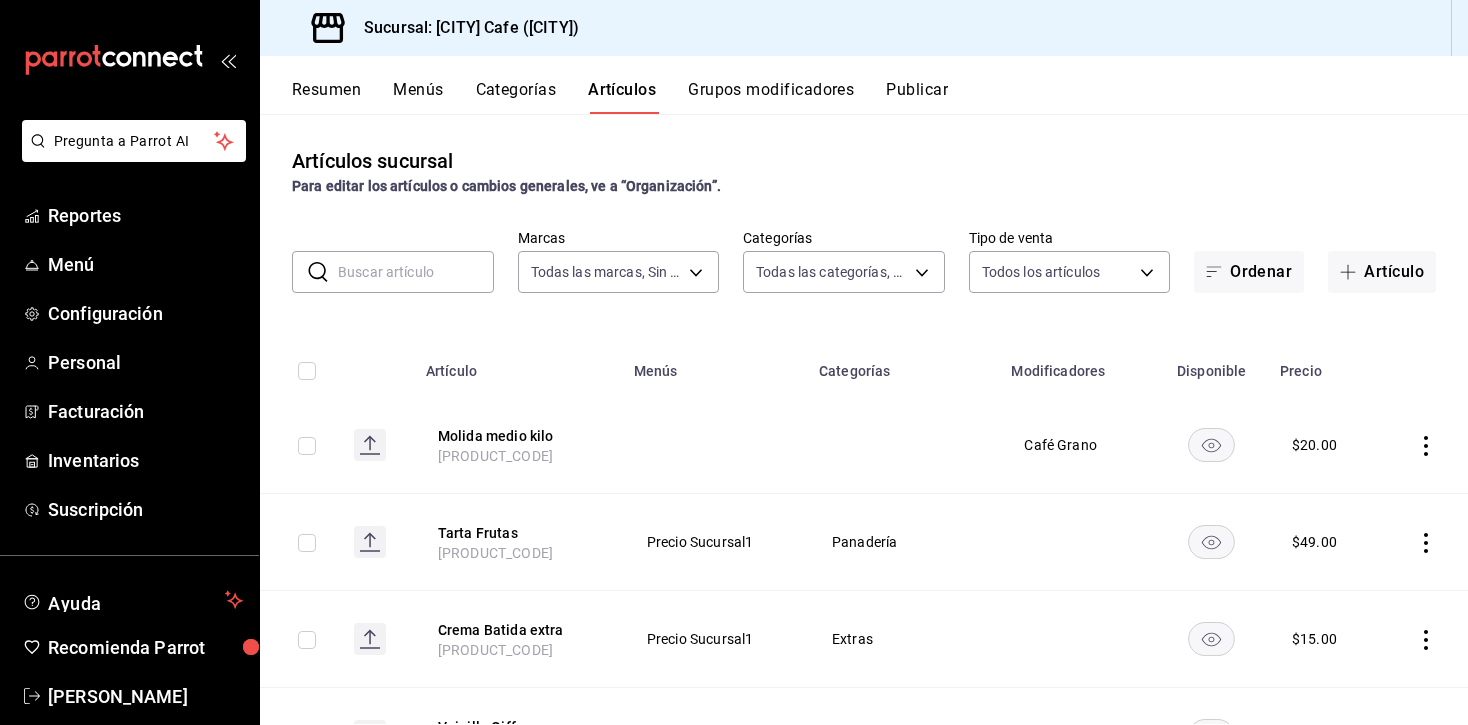 click 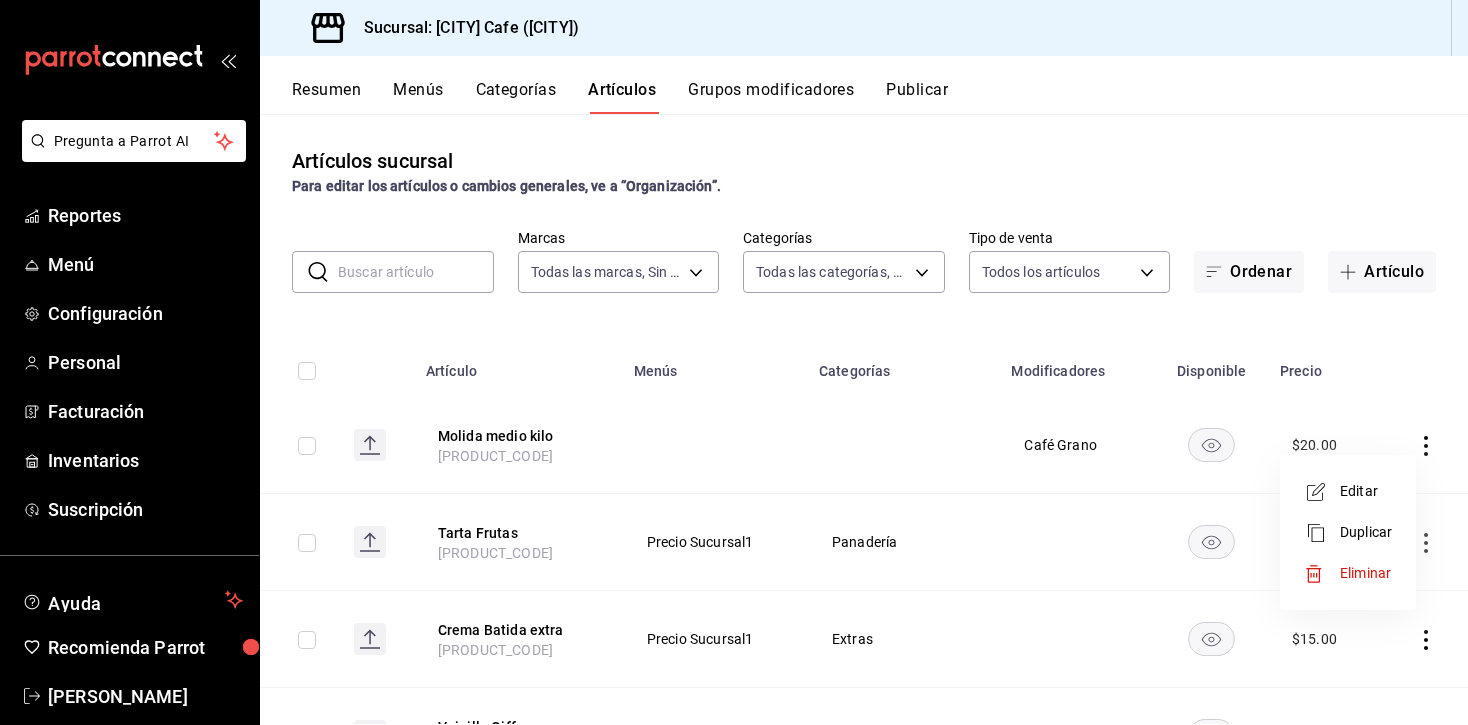 click on "Editar" at bounding box center (1366, 491) 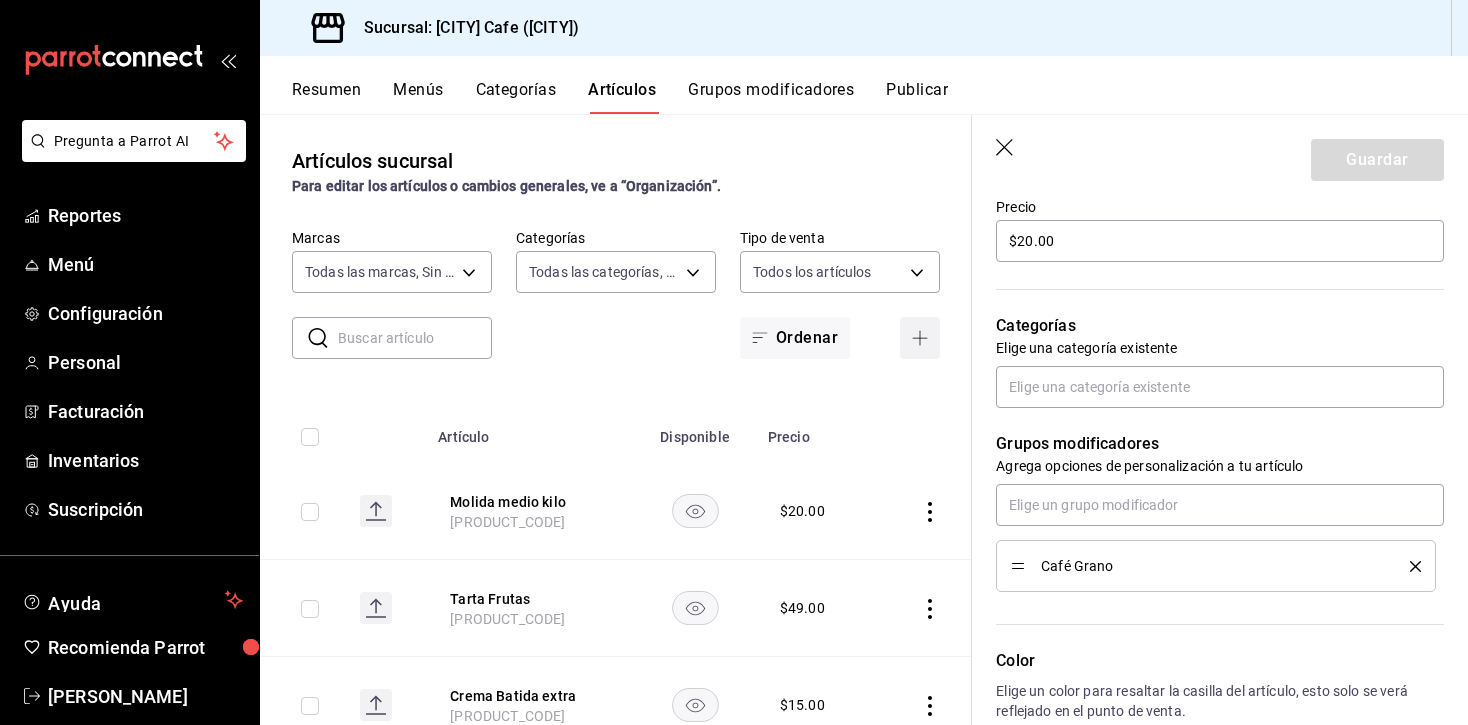scroll, scrollTop: 619, scrollLeft: 0, axis: vertical 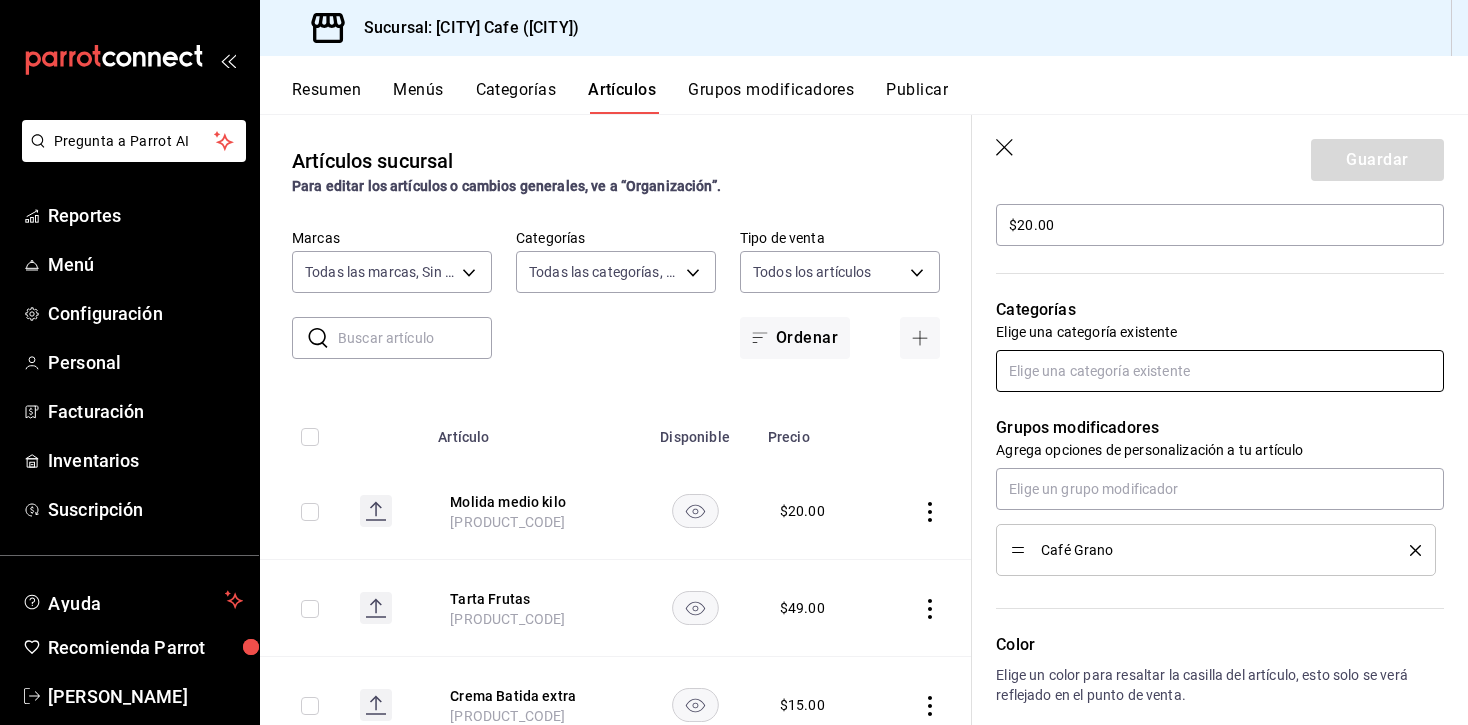 click at bounding box center [1220, 371] 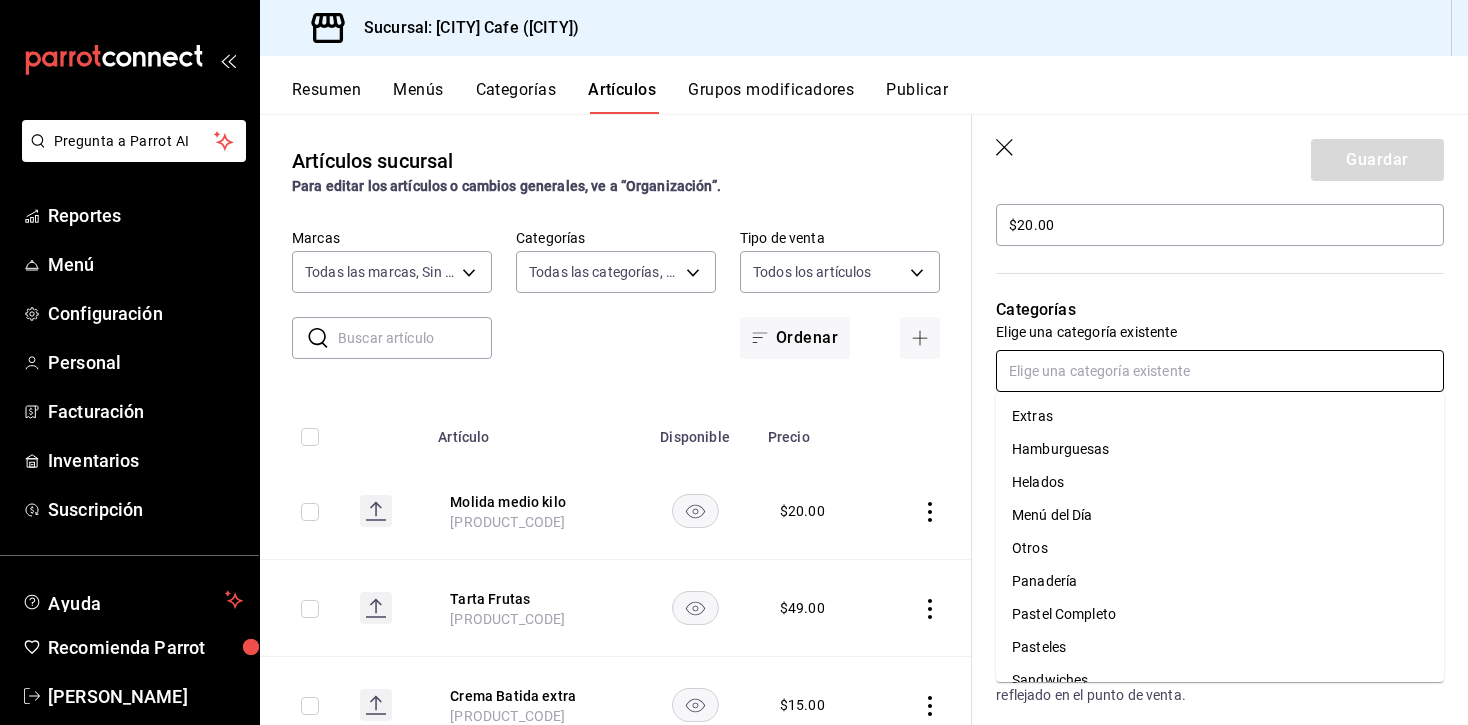 scroll, scrollTop: 287, scrollLeft: 0, axis: vertical 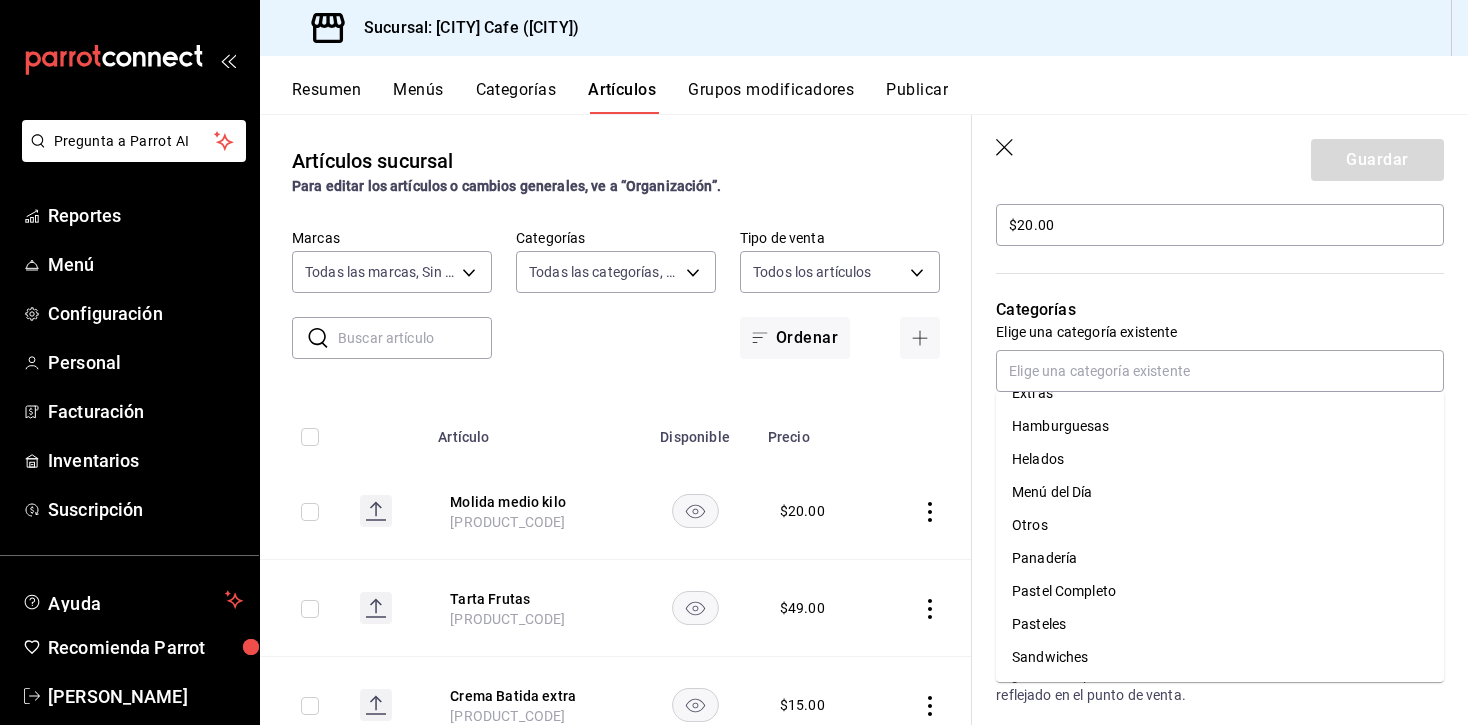 click on "Guardar" at bounding box center [1220, 156] 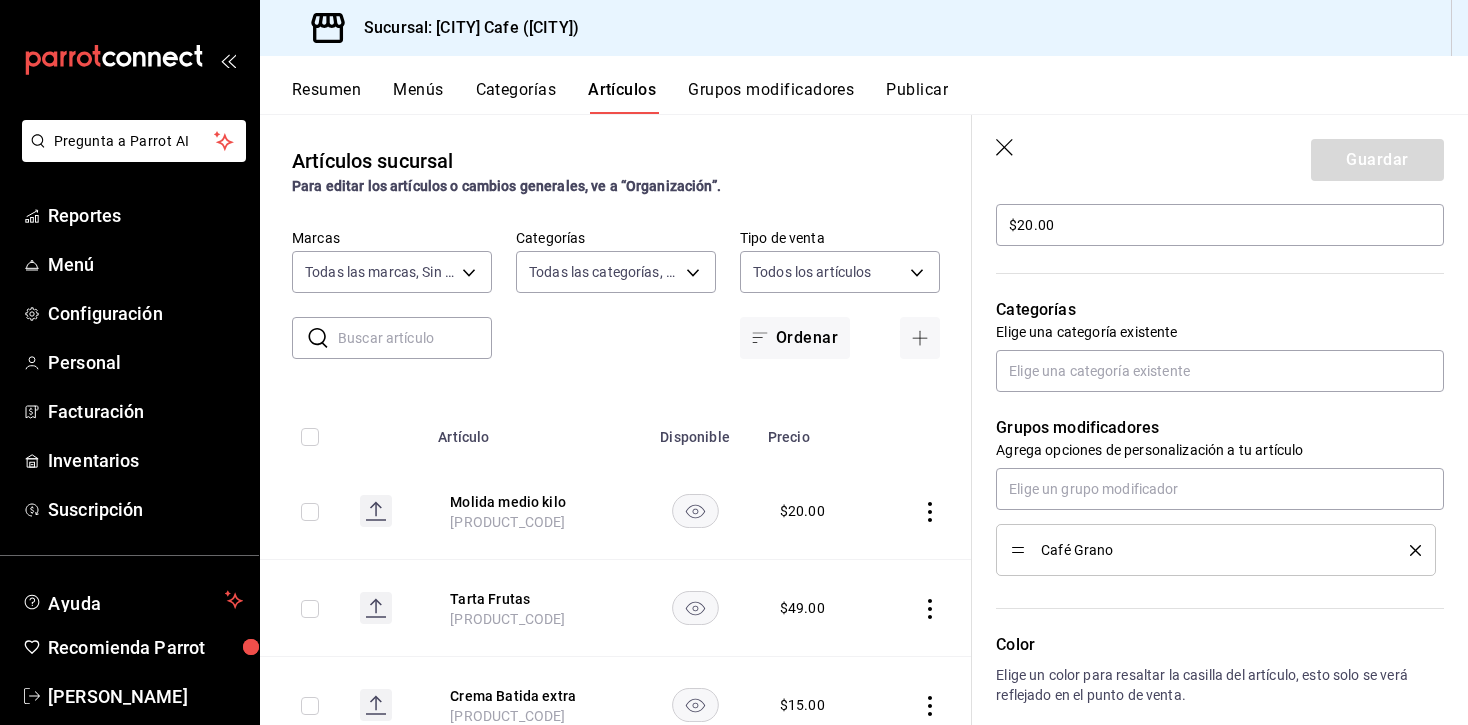 click 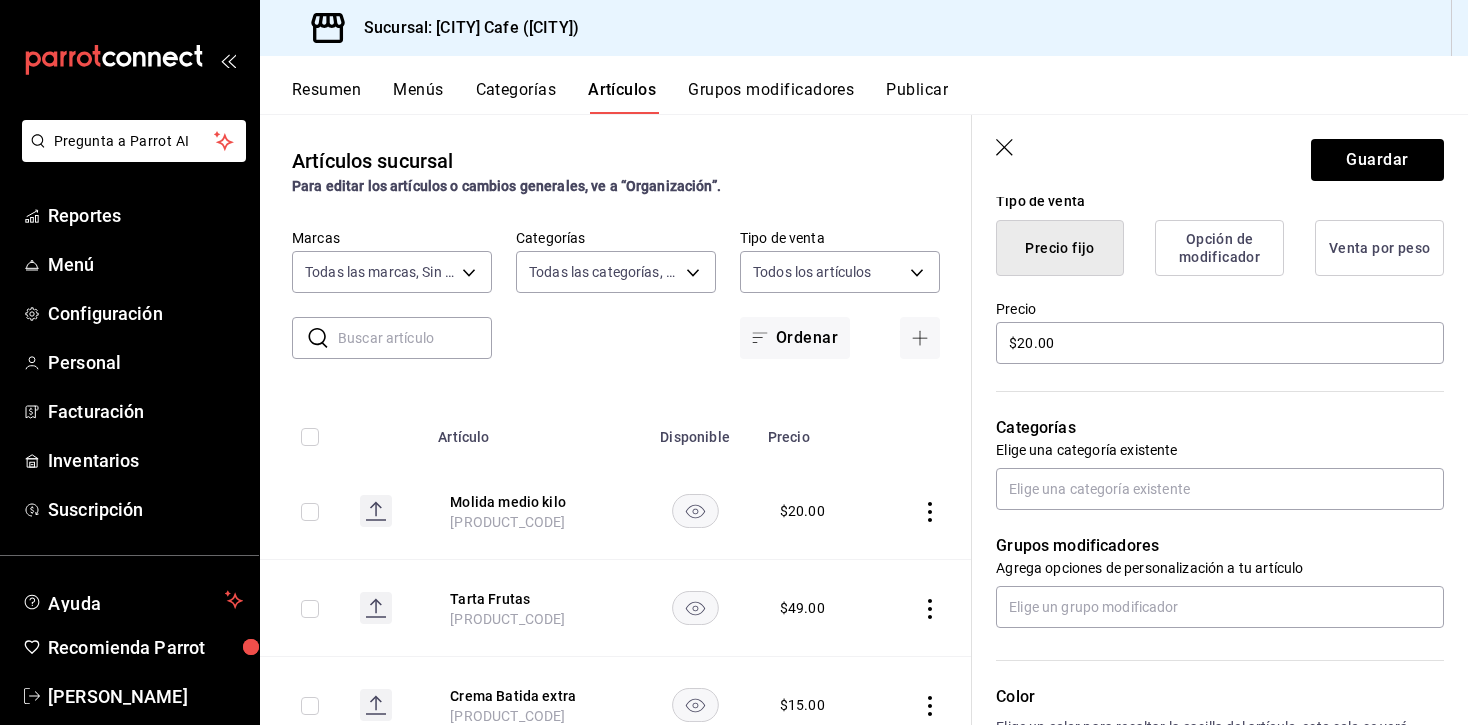 scroll, scrollTop: 522, scrollLeft: 0, axis: vertical 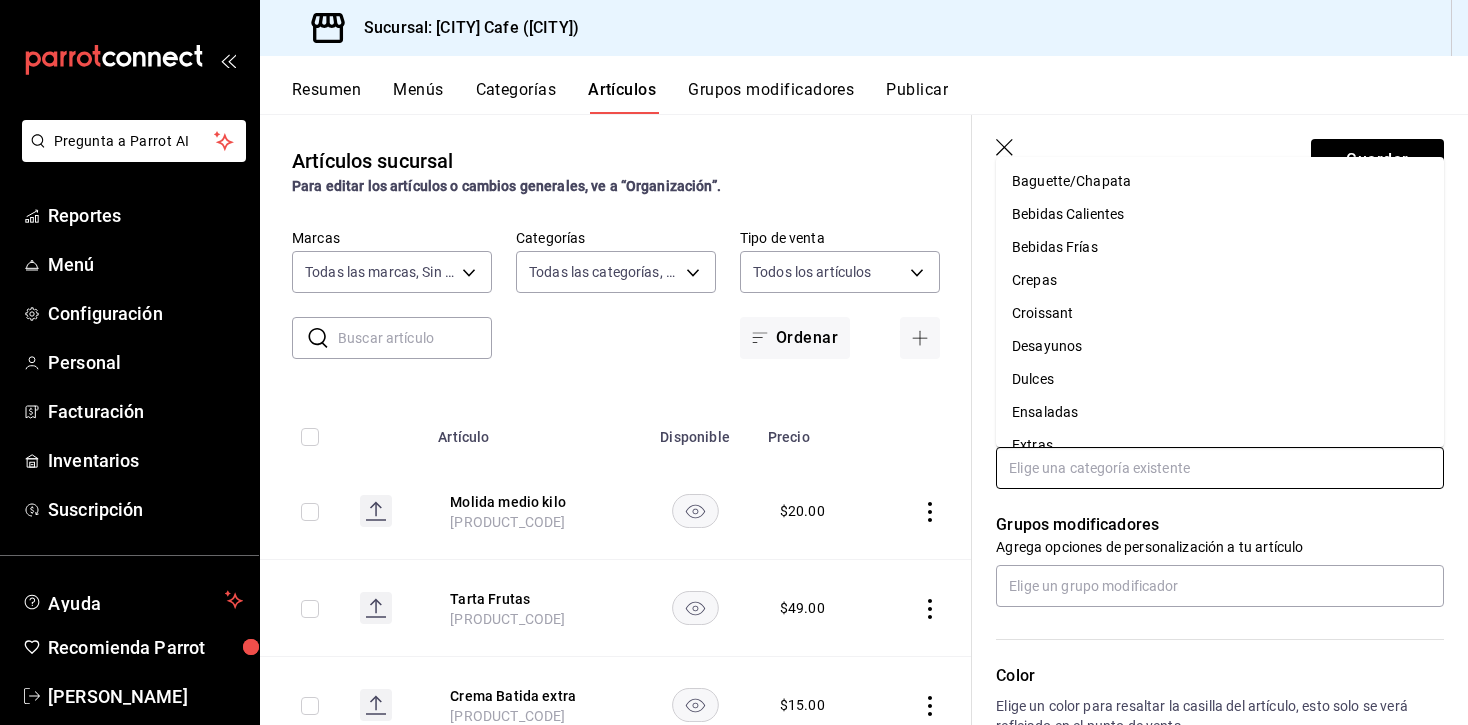 click at bounding box center [1220, 468] 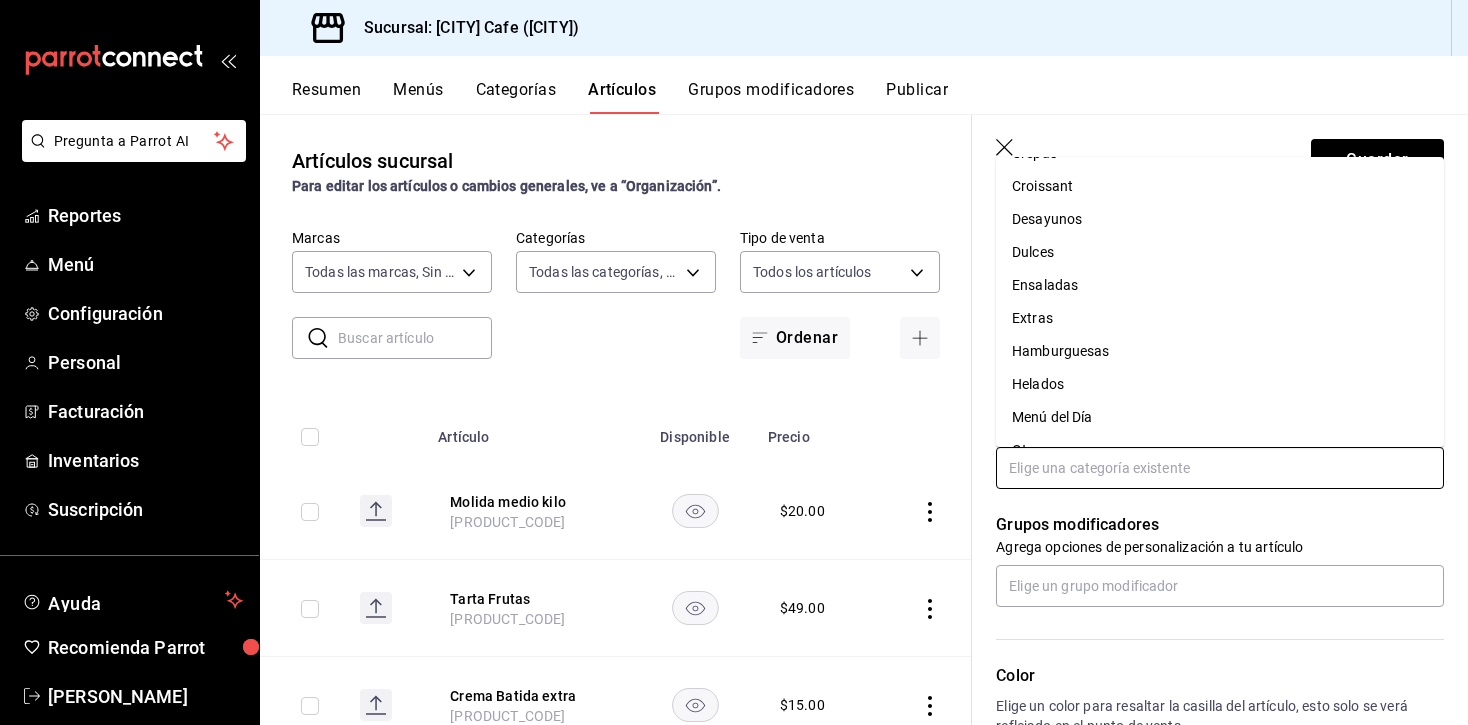 scroll, scrollTop: 0, scrollLeft: 0, axis: both 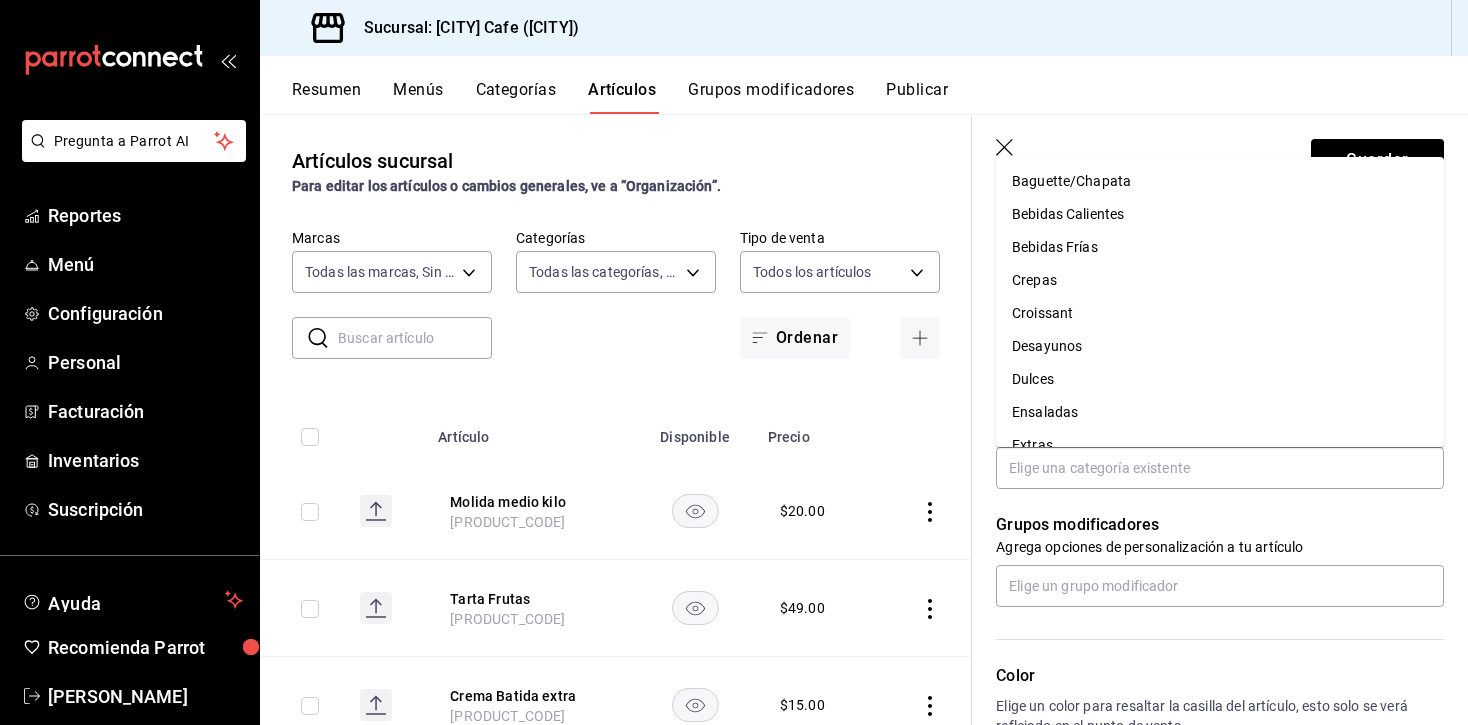 click 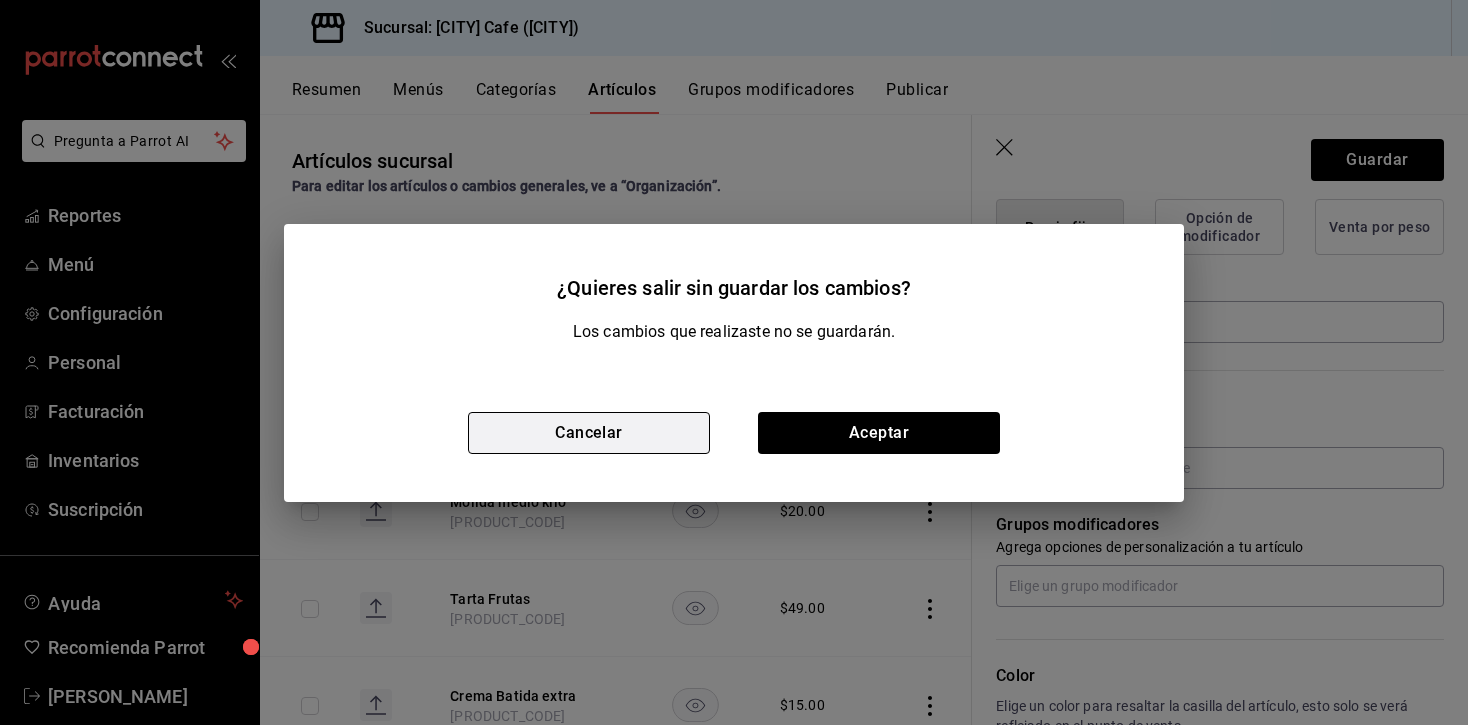 click on "Cancelar" at bounding box center [589, 433] 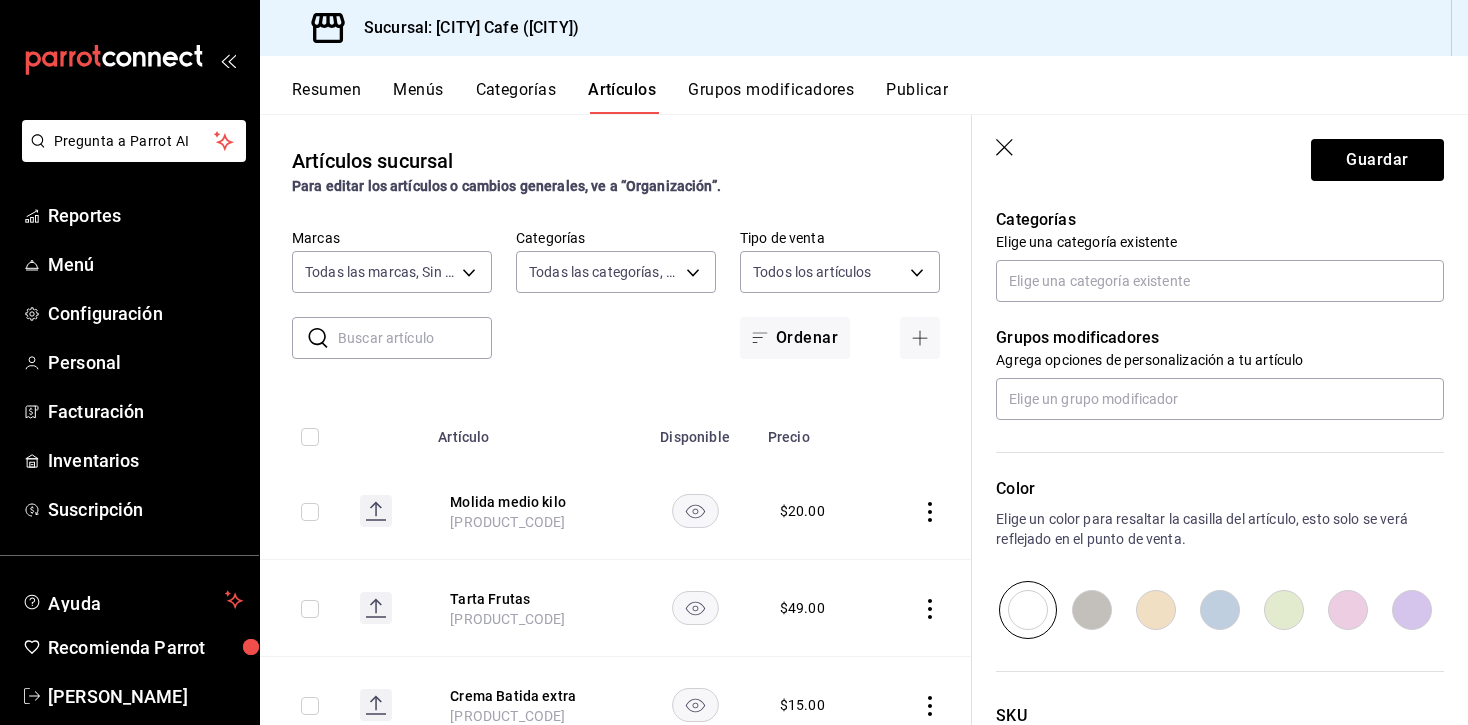 scroll, scrollTop: 712, scrollLeft: 0, axis: vertical 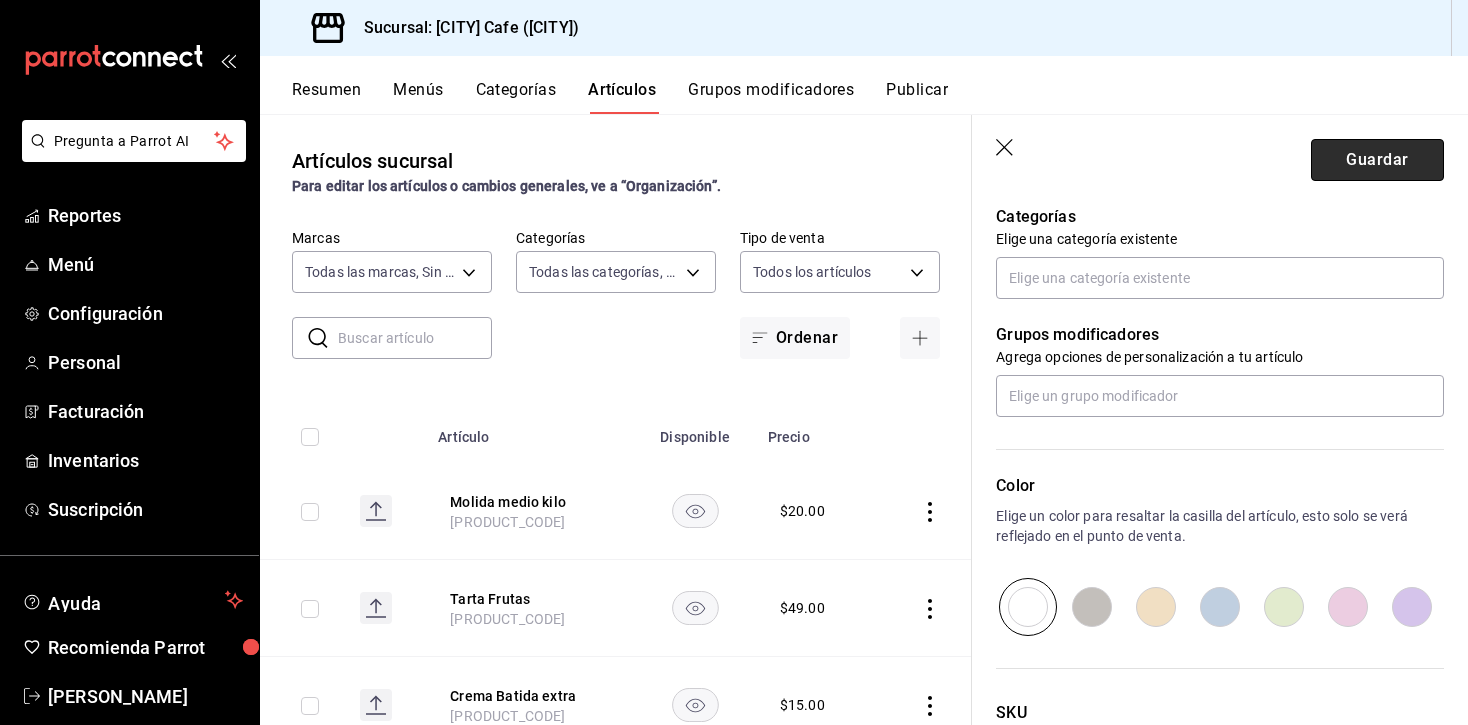 click on "Guardar" at bounding box center [1377, 160] 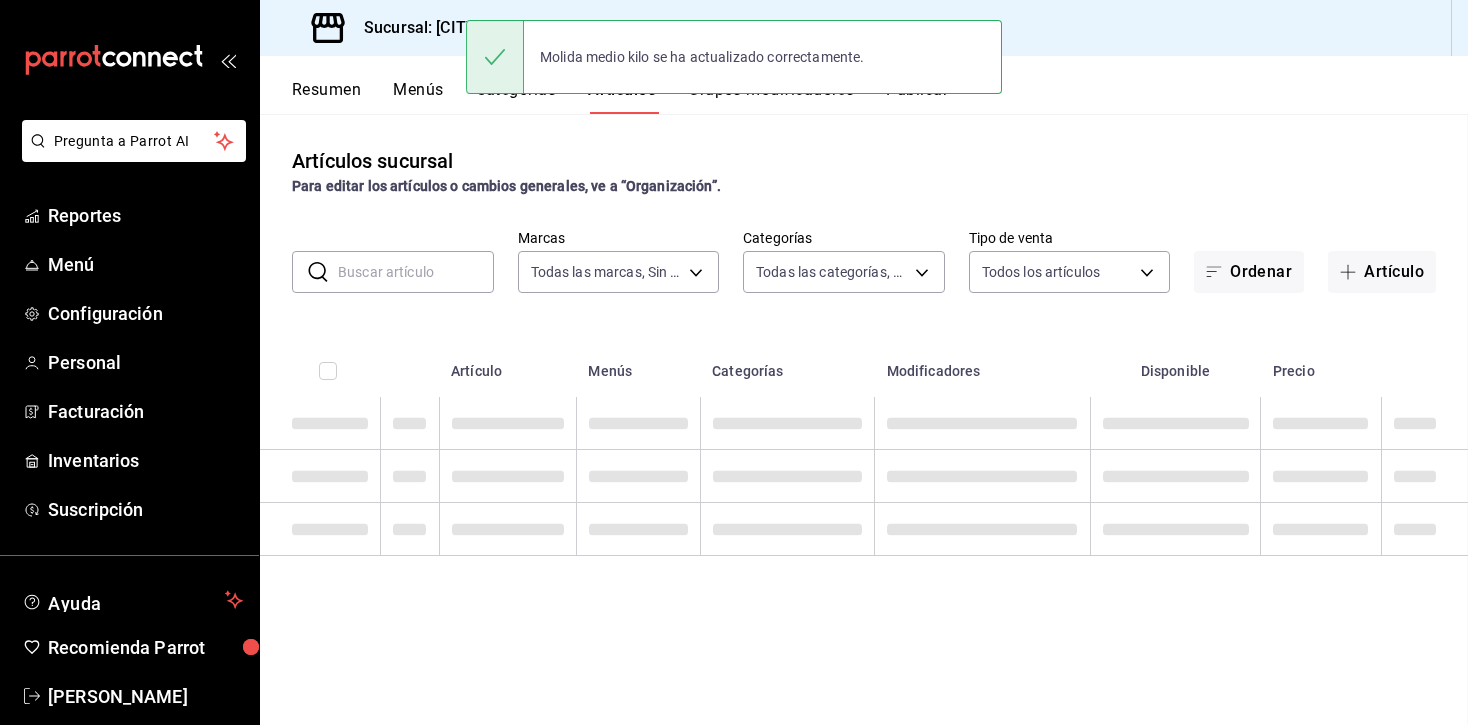 scroll, scrollTop: 0, scrollLeft: 0, axis: both 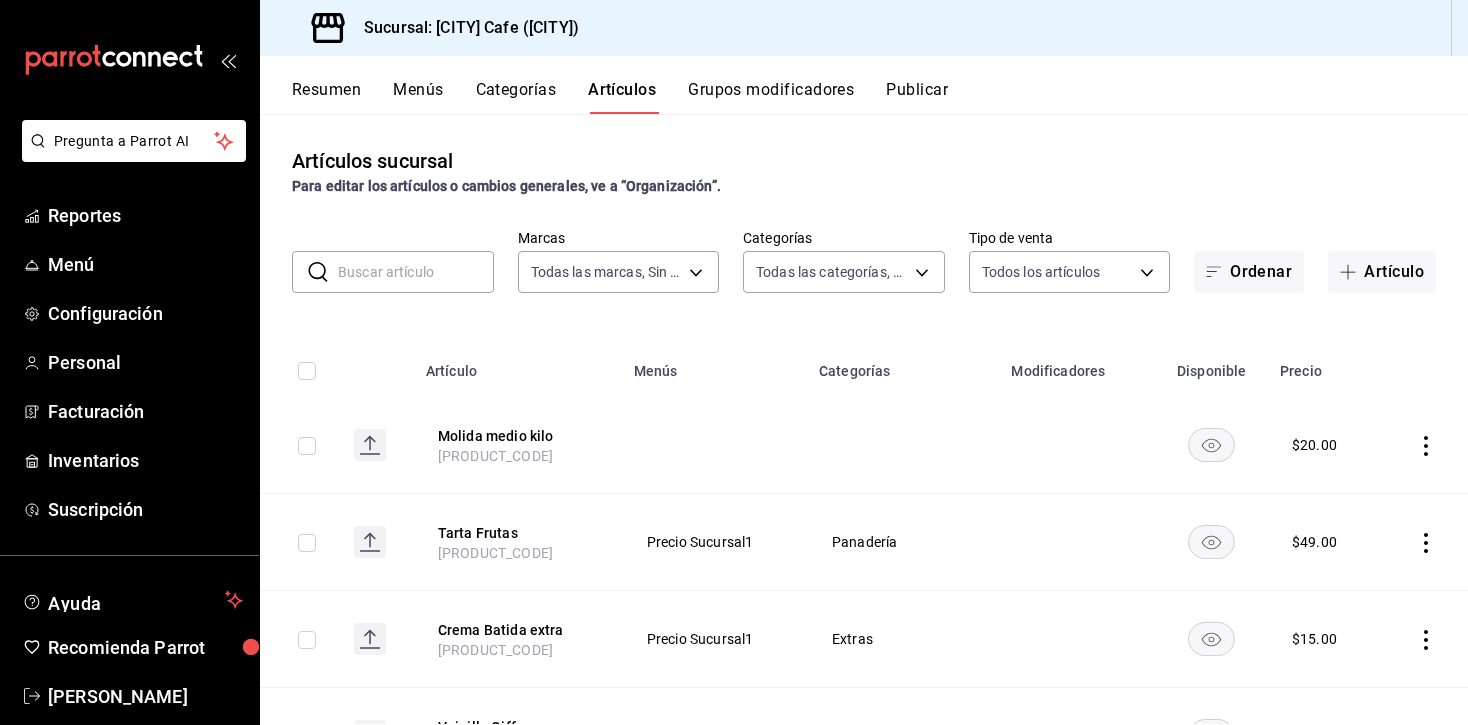 click at bounding box center [416, 272] 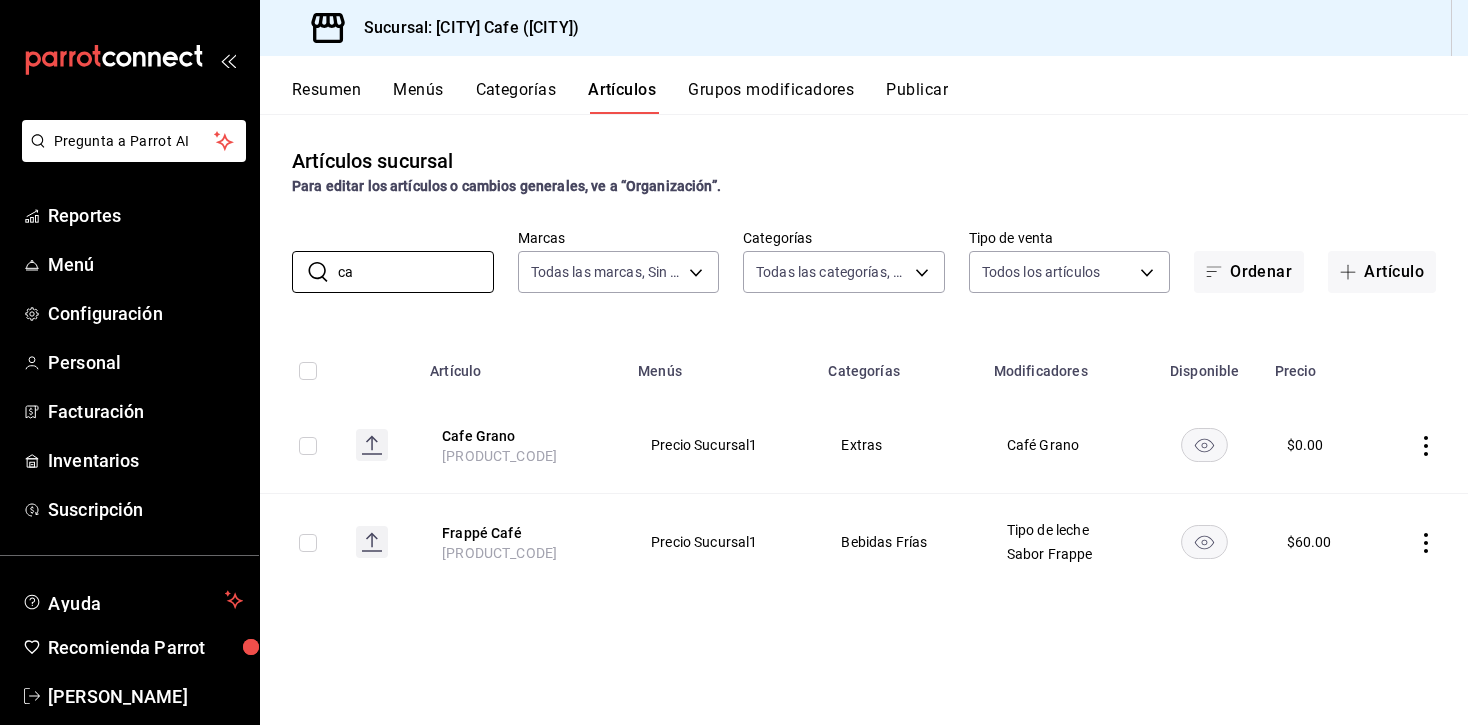 type on "c" 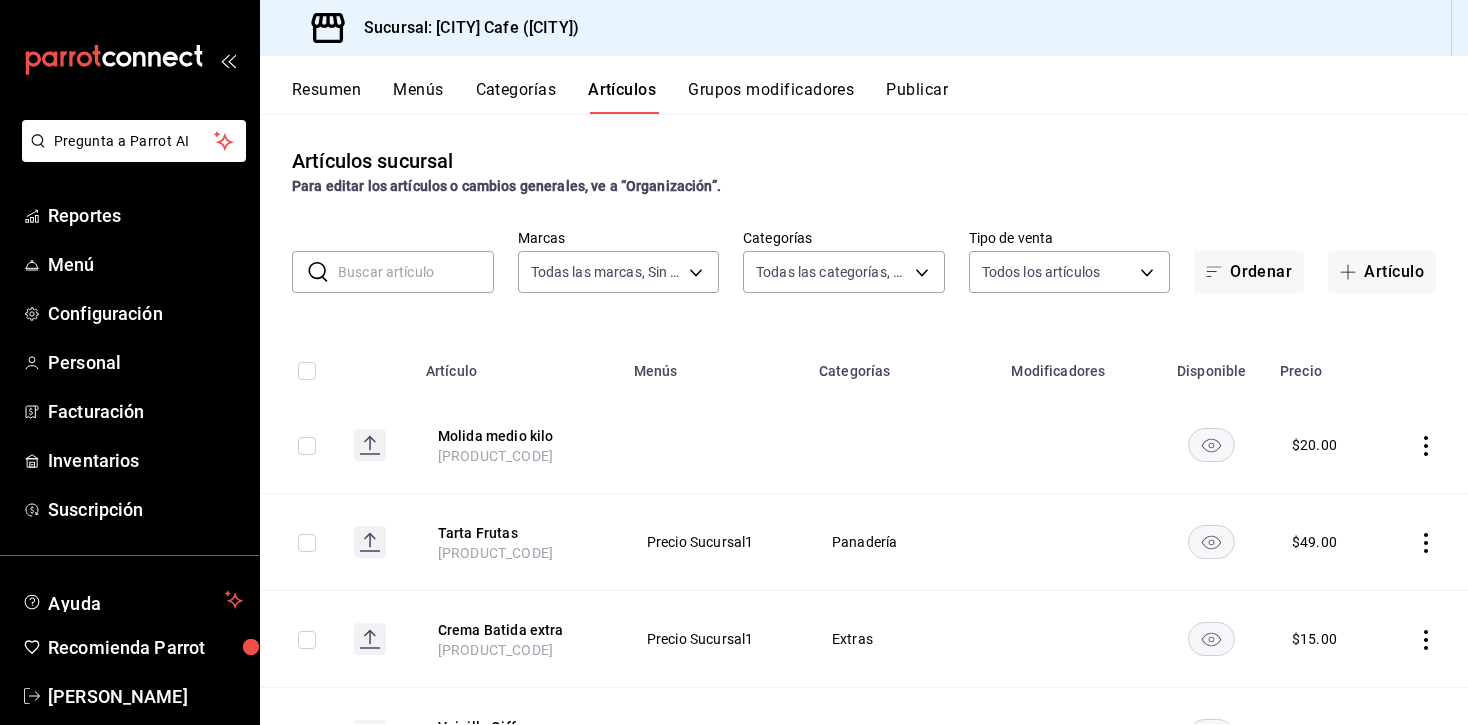 click at bounding box center (416, 272) 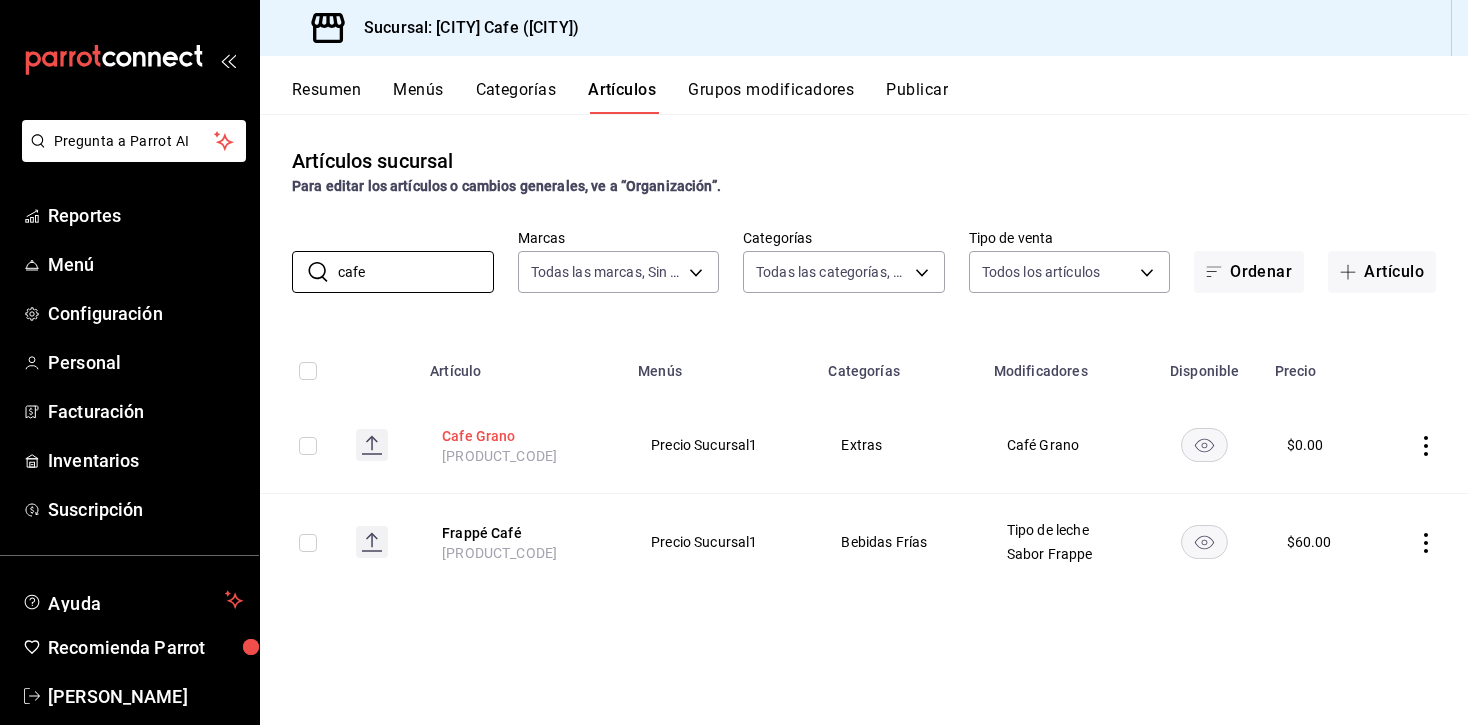 type on "cafe" 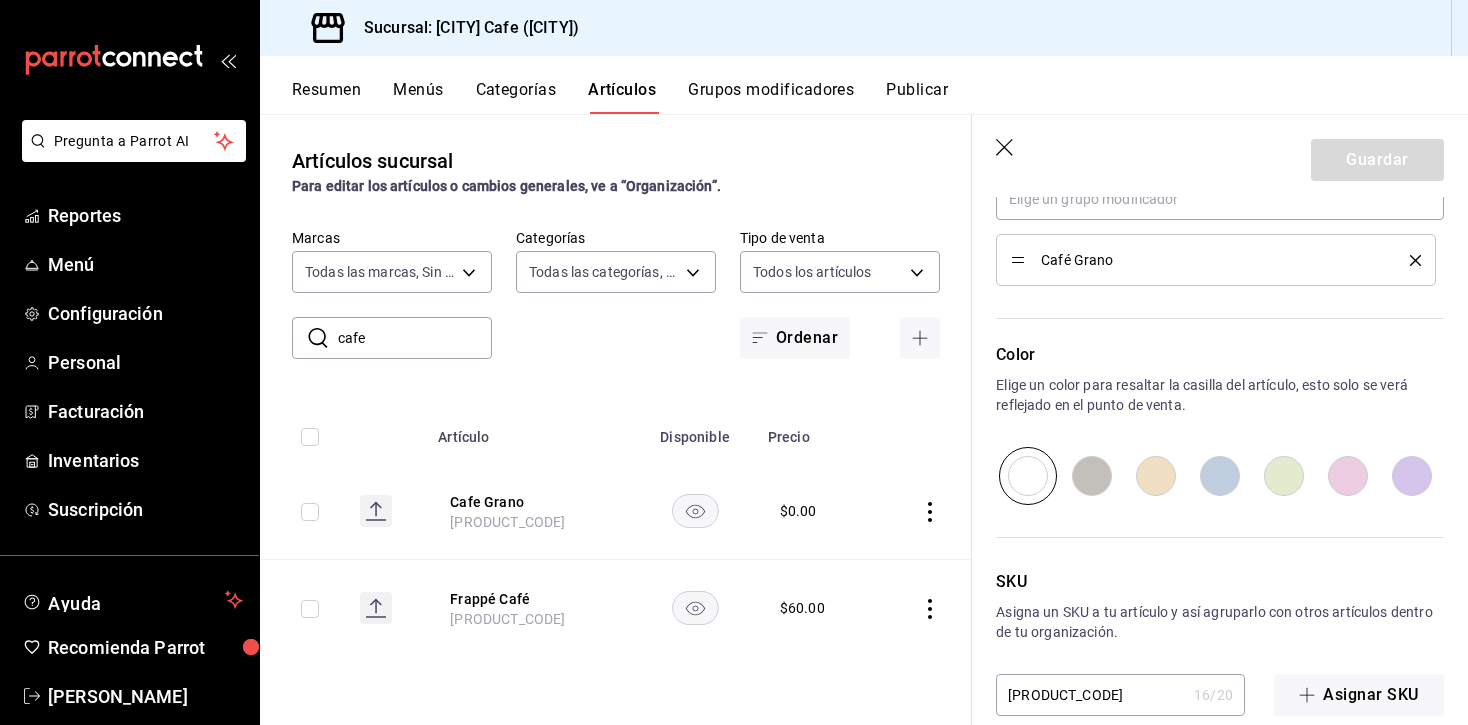 scroll, scrollTop: 1006, scrollLeft: 0, axis: vertical 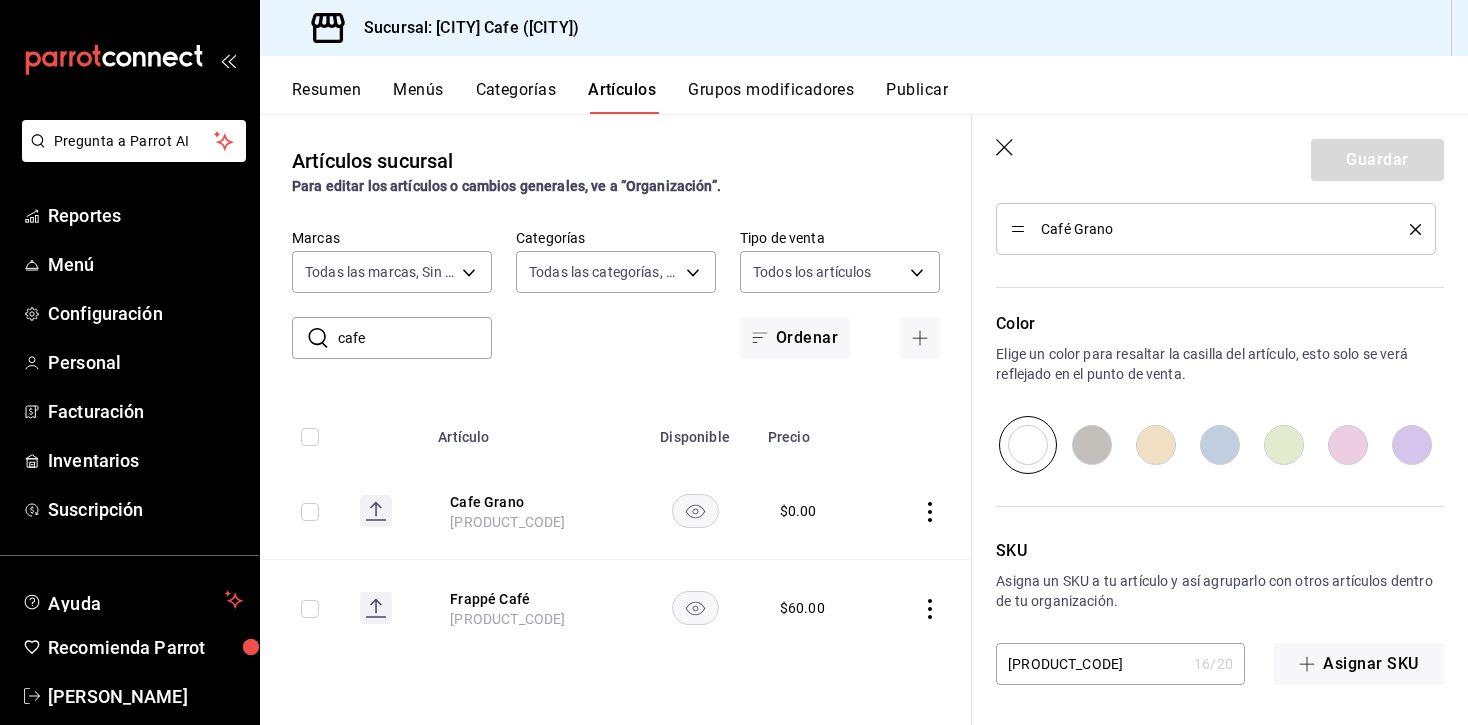 click on "Categorías" at bounding box center [516, 97] 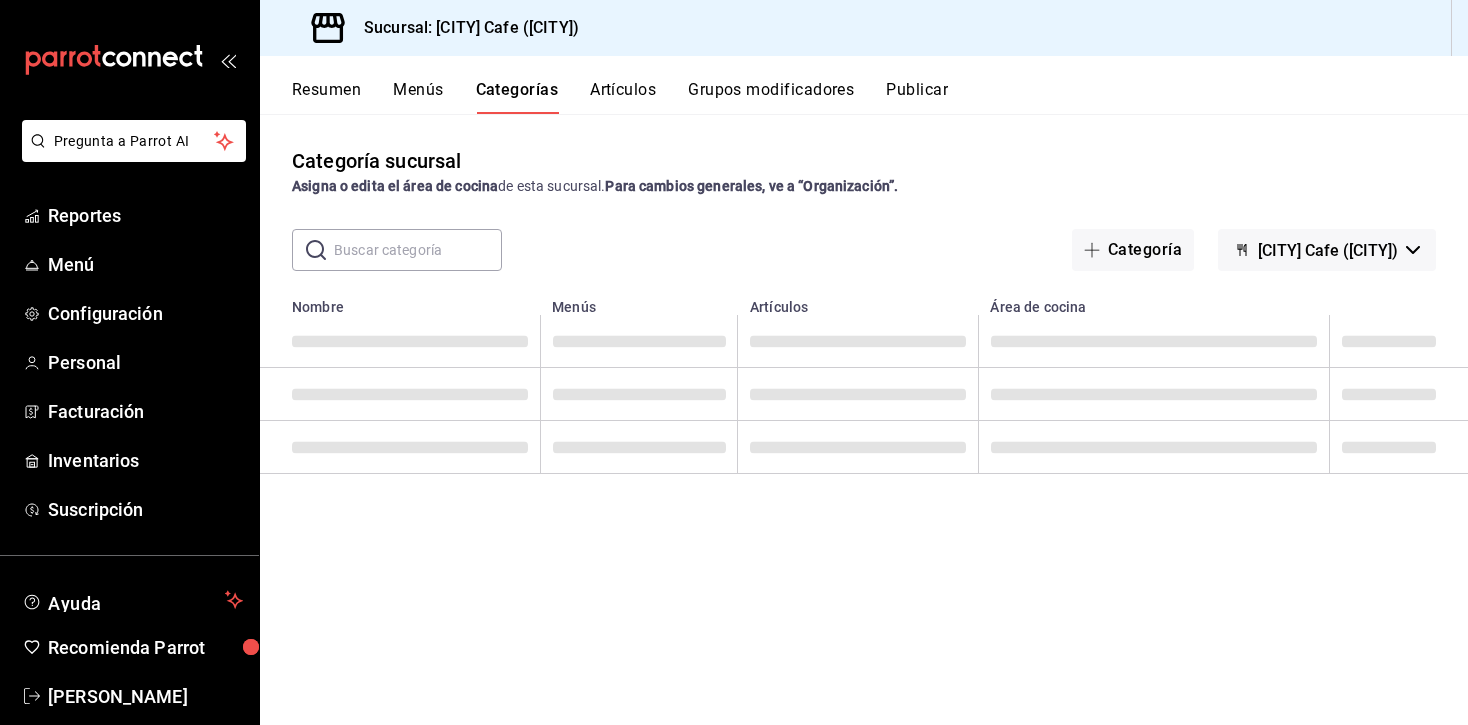 click on "Artículos" at bounding box center (623, 97) 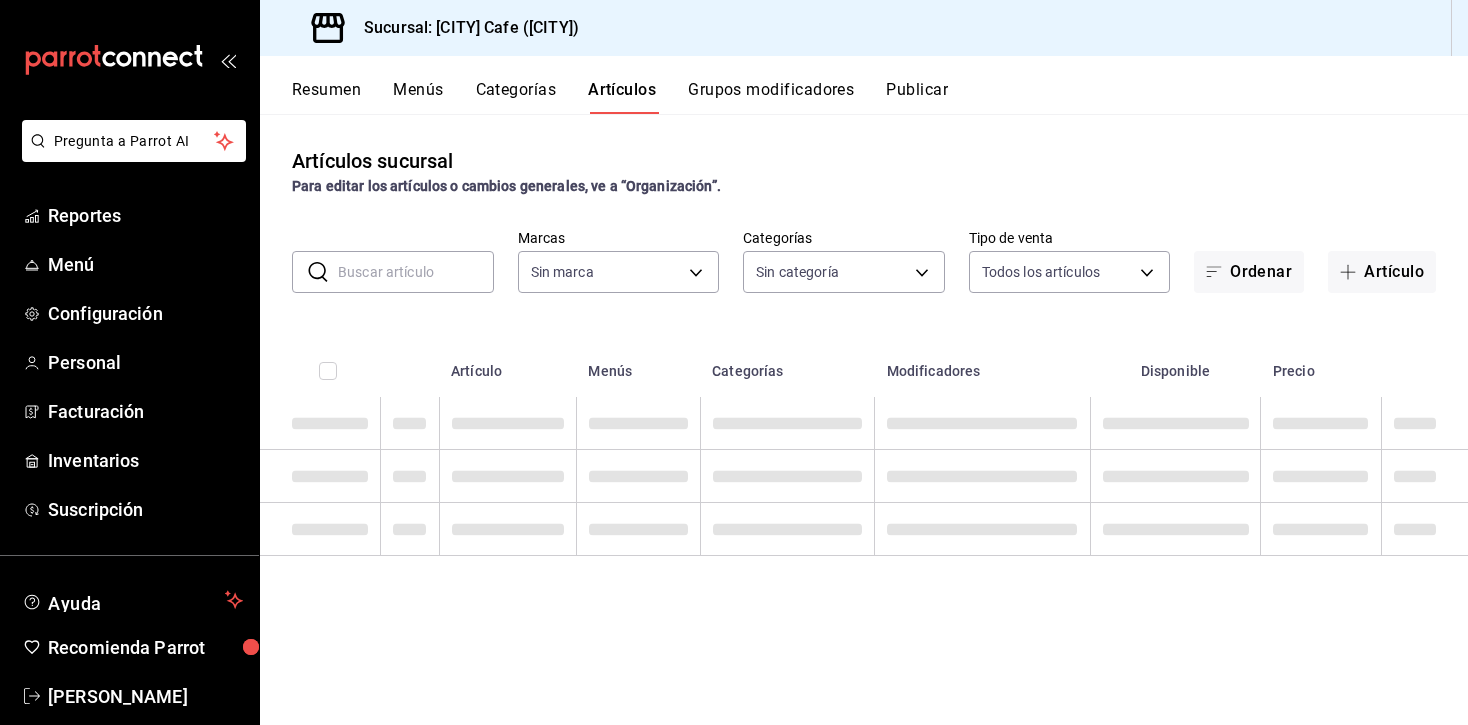 type on "[UUID]" 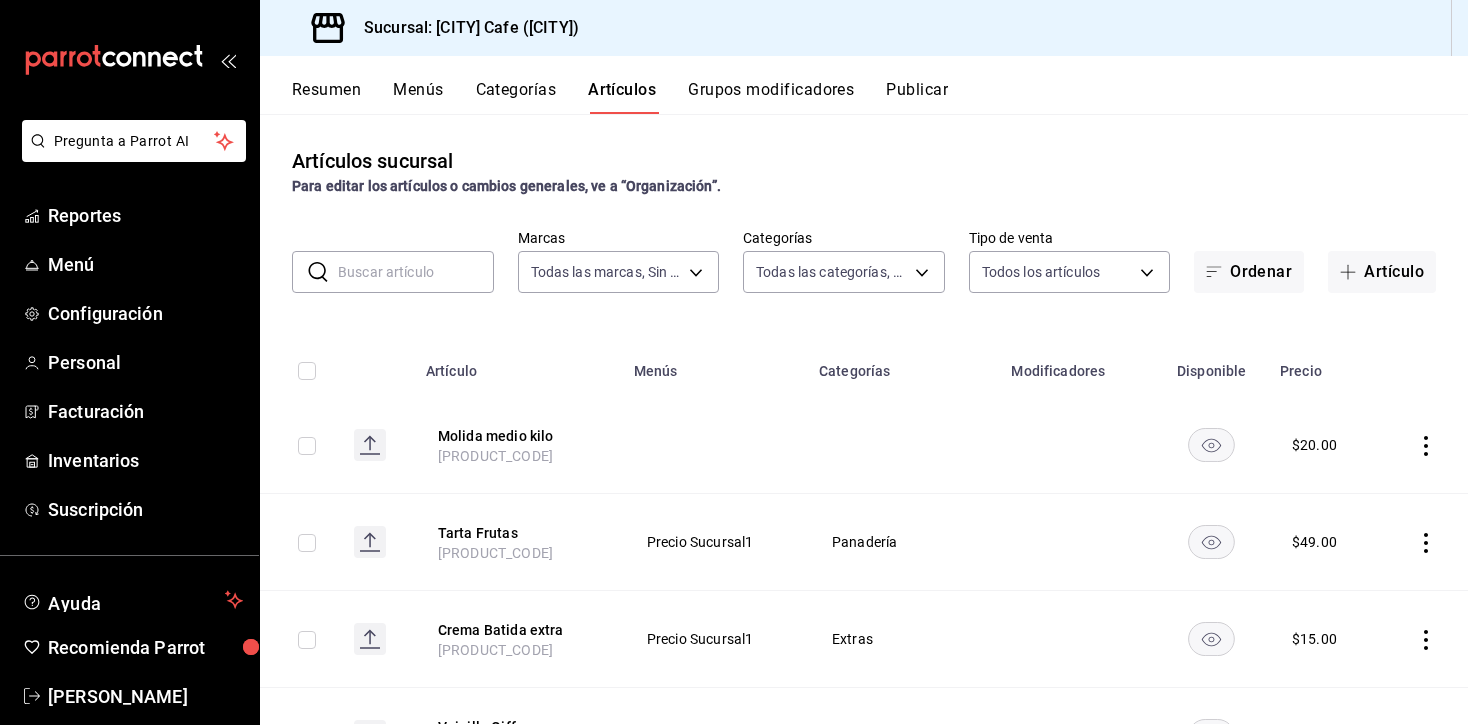 click 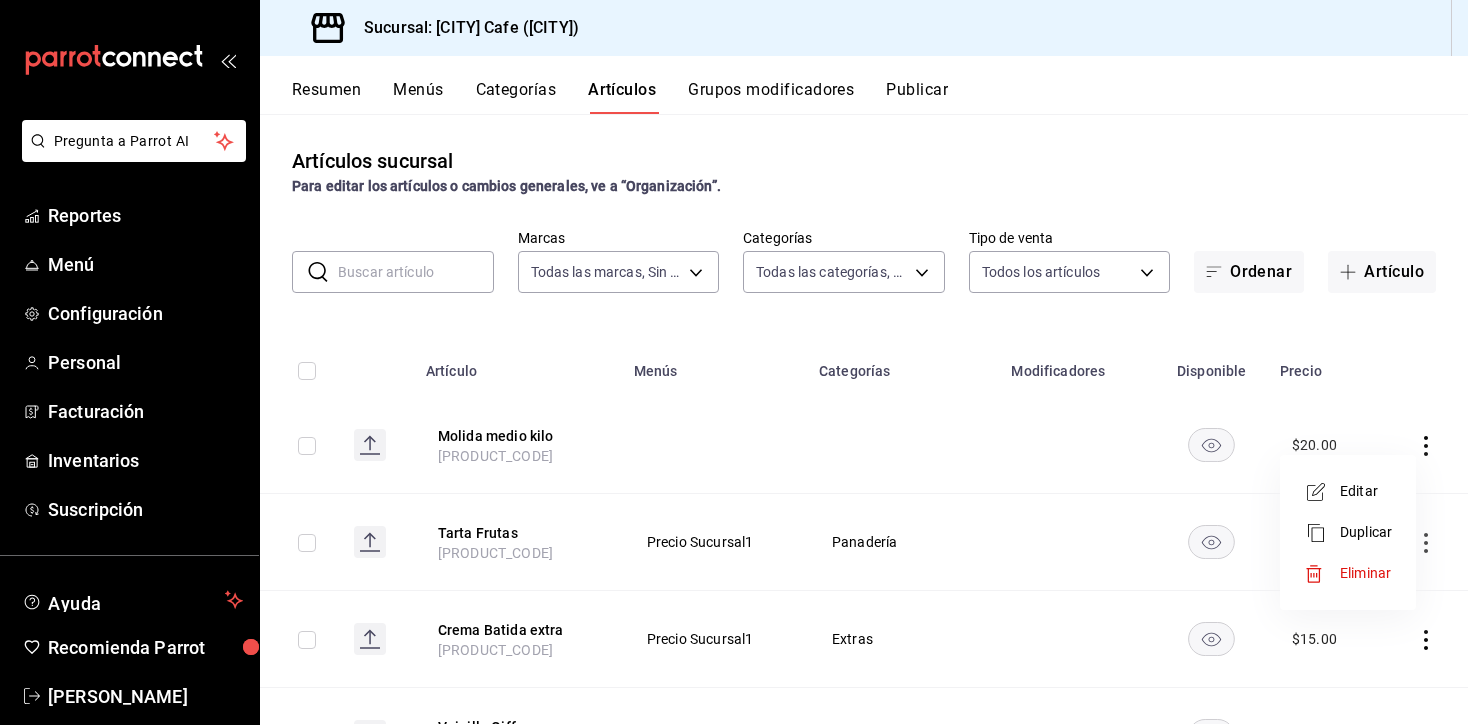 click on "Eliminar" at bounding box center [1365, 573] 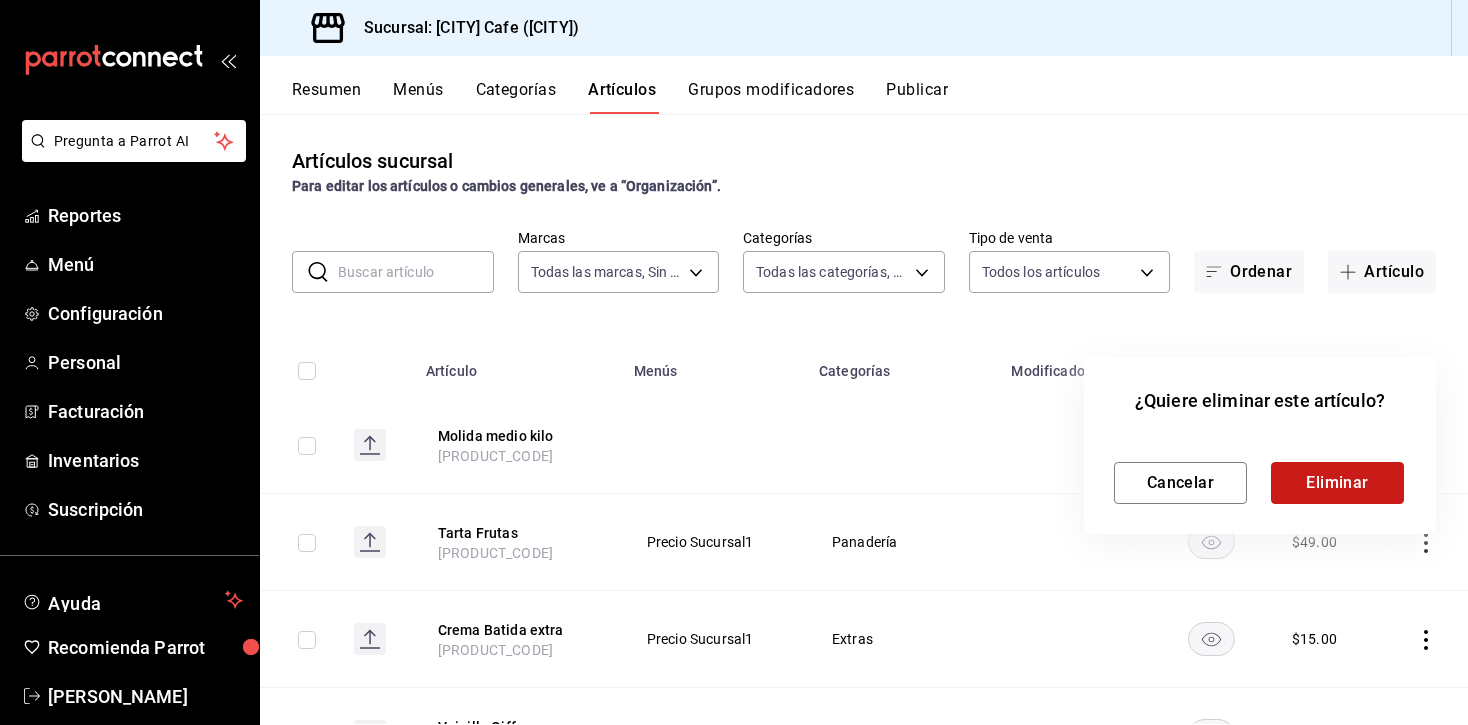 click on "Eliminar" at bounding box center (1337, 483) 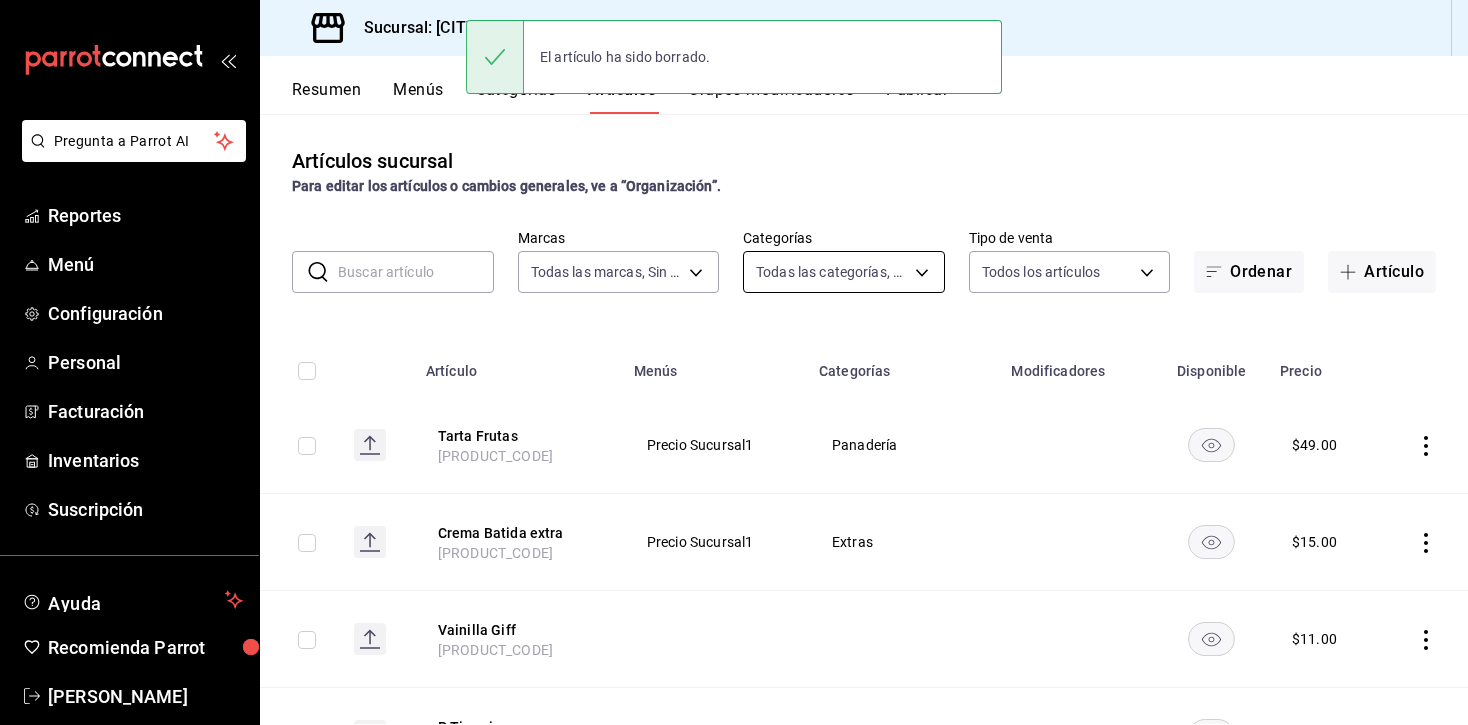 click on "Pregunta a Parrot AI Reportes   Menú   Configuración   Personal   Facturación   Inventarios   Suscripción   Ayuda Recomienda Parrot   [PERSON_NAME]   Sugerir nueva función   Sucursal: [CITY] Cafe ([CITY]) Resumen Menús Categorías Artículos Grupos modificadores Publicar Artículos sucursal Para editar los artículos o cambios generales, ve a “Organización”. ​ ​ Marcas Todas las marcas, Sin marca [UUID] Categorías Todas las categorías, Sin categoría Tipo de venta Todos los artículos ALL Ordenar Artículo Artículo Menús Categorías Modificadores Disponible Precio Tarta Frutas [PRODUCT_CODE] Precio Sucursal1 Panadería $ 49.00 Crema Batida extra [PRODUCT_CODE] Precio Sucursal1 Extras $ 15.00 Vainilla Giff [PRODUCT_CODE] $ 11.00 P Tiramisu [PRODUCT_CODE] Precio Sucursal1 Pasteles $ 45.00 Golden Milk [PRODUCT_CODE] Precio Sucursal1 Bebidas Calientes Tamaño Tipo de leche $ 60.00 Chai Manzana [PRODUCT_CODE] Precio Sucursal1 Bebidas Calientes Tamaño" at bounding box center (734, 362) 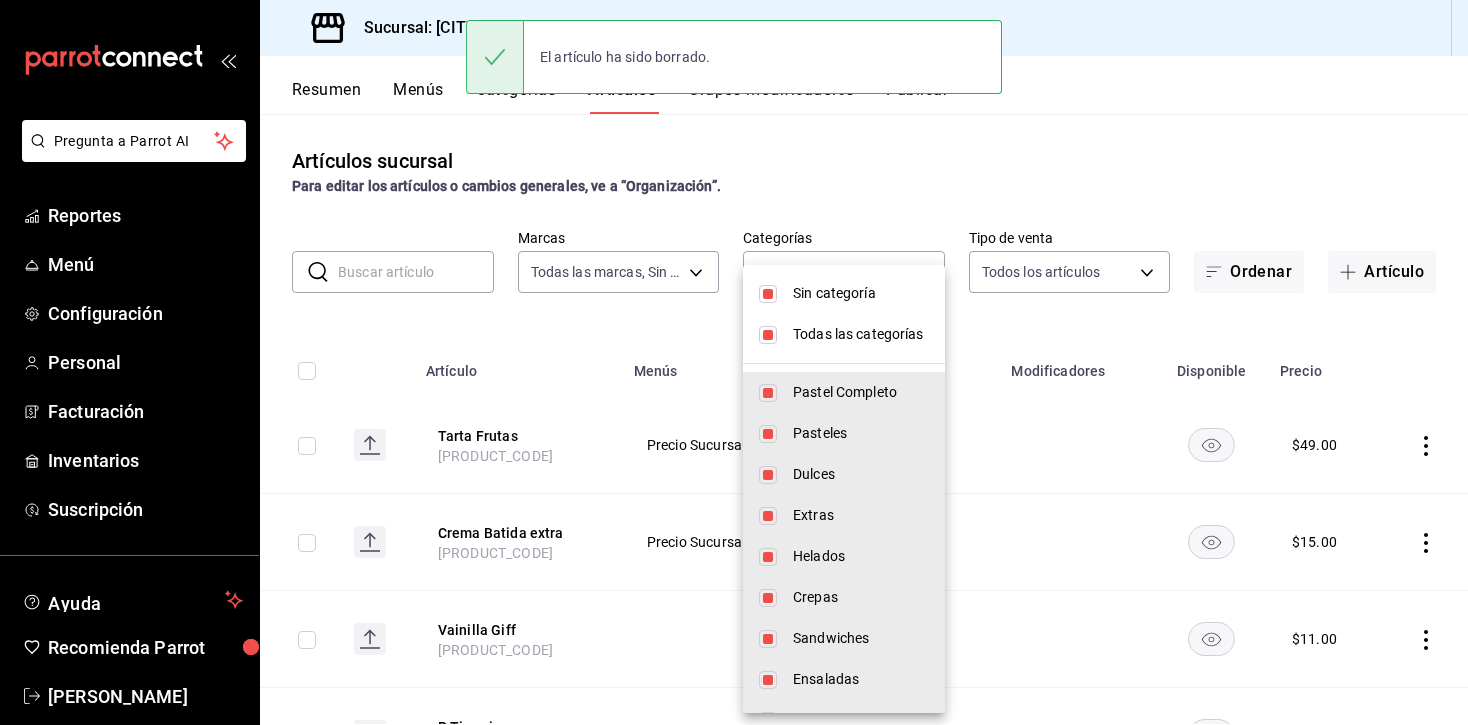 click at bounding box center (734, 362) 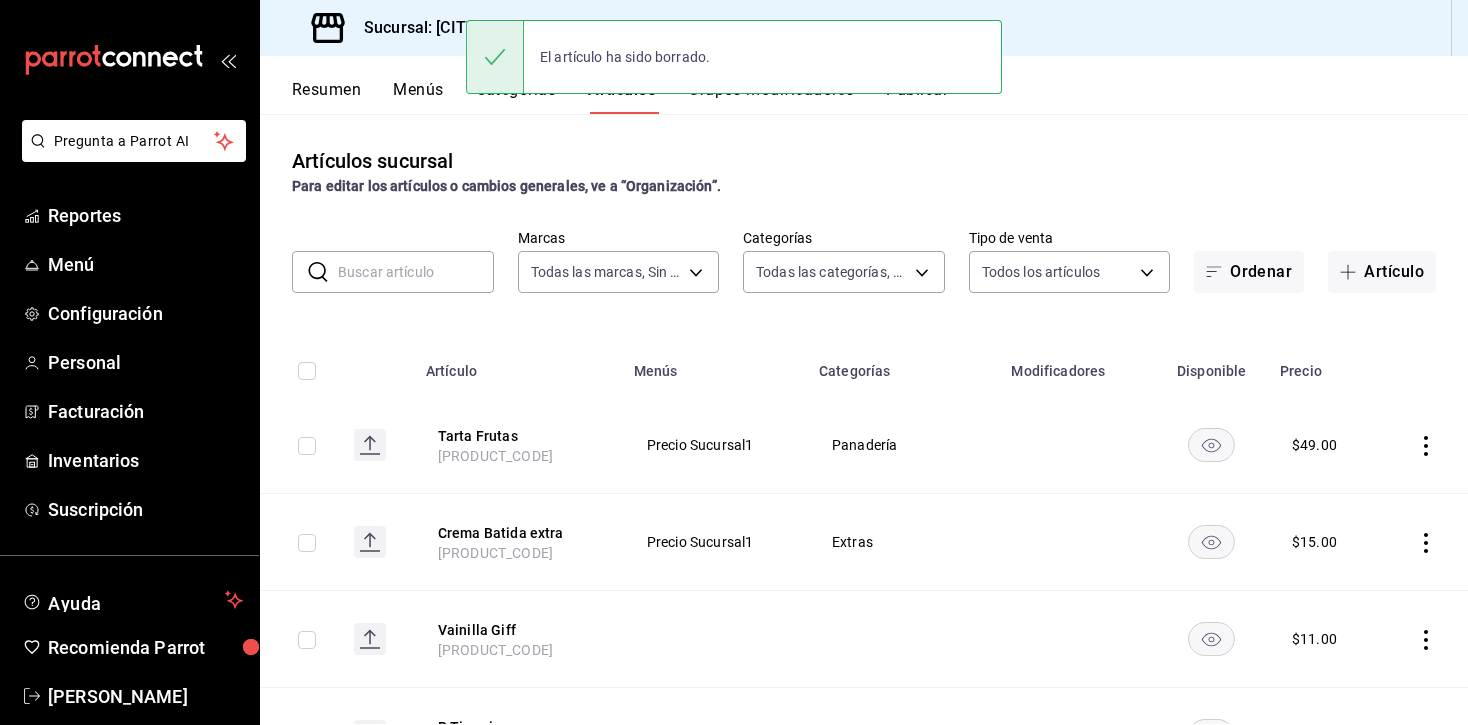 click on "Grupos modificadores" at bounding box center (771, 97) 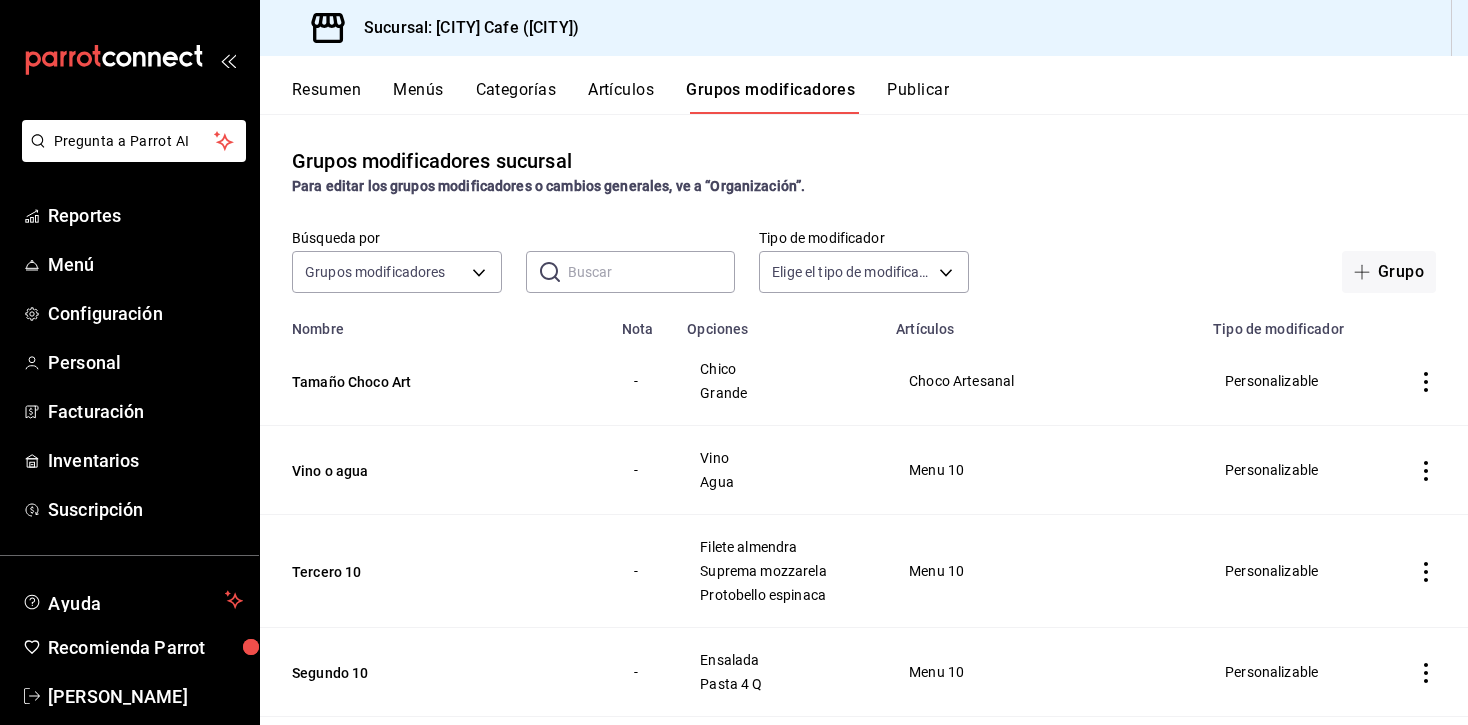 click at bounding box center (652, 272) 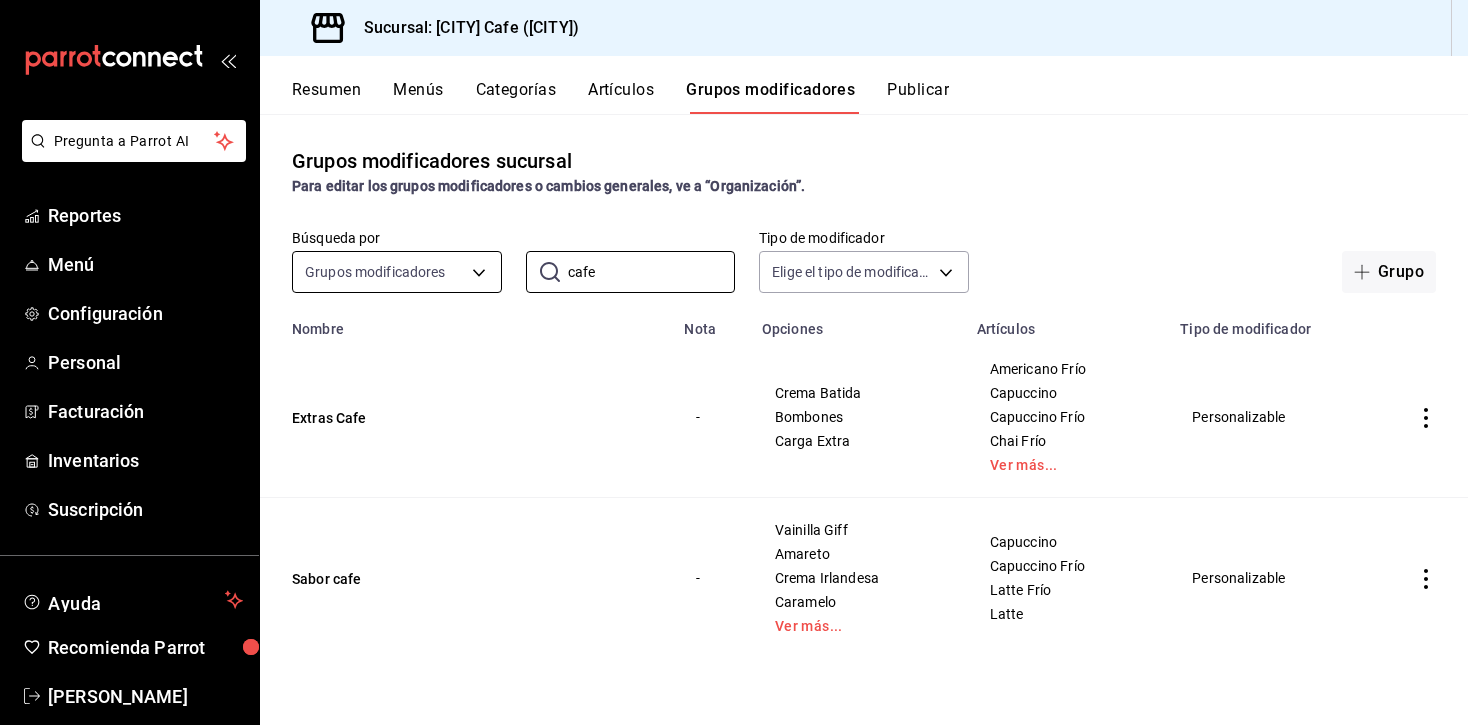 drag, startPoint x: 650, startPoint y: 274, endPoint x: 438, endPoint y: 265, distance: 212.19095 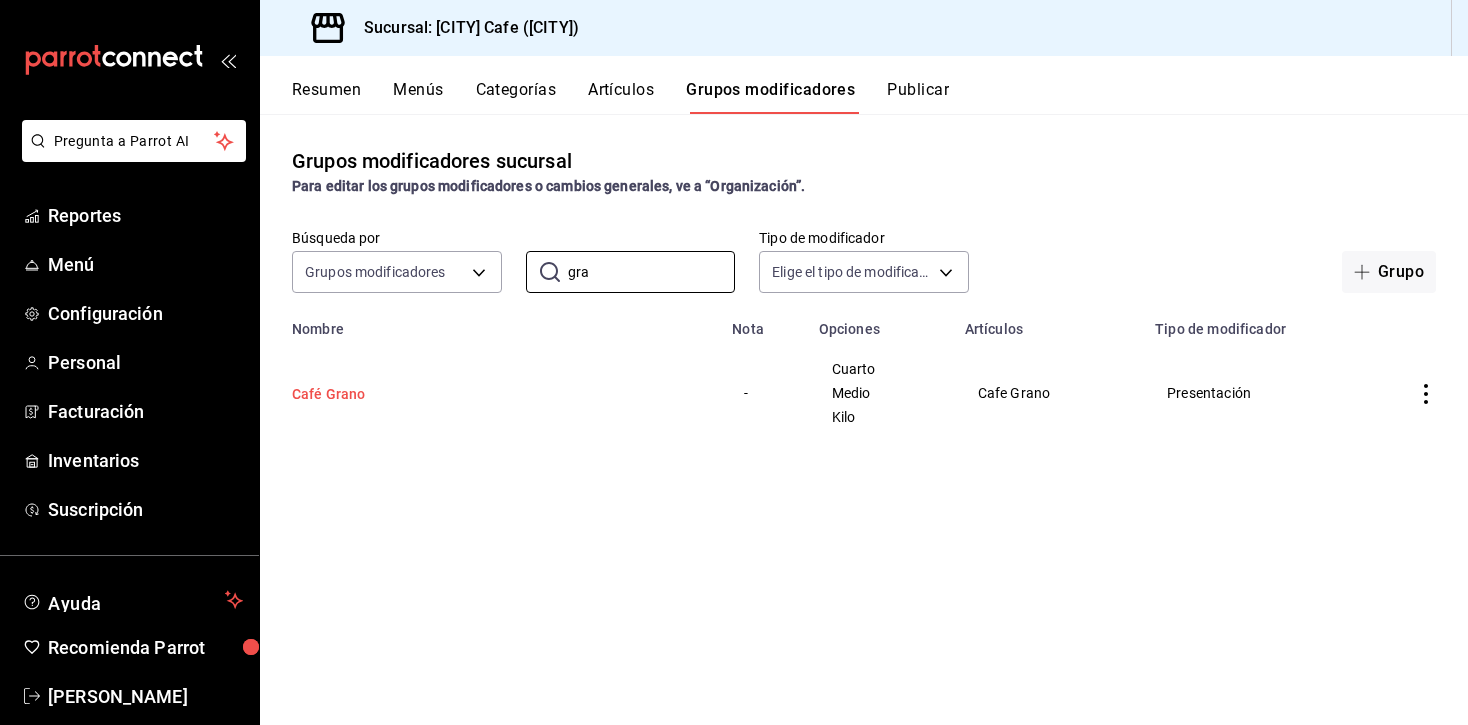 type on "gra" 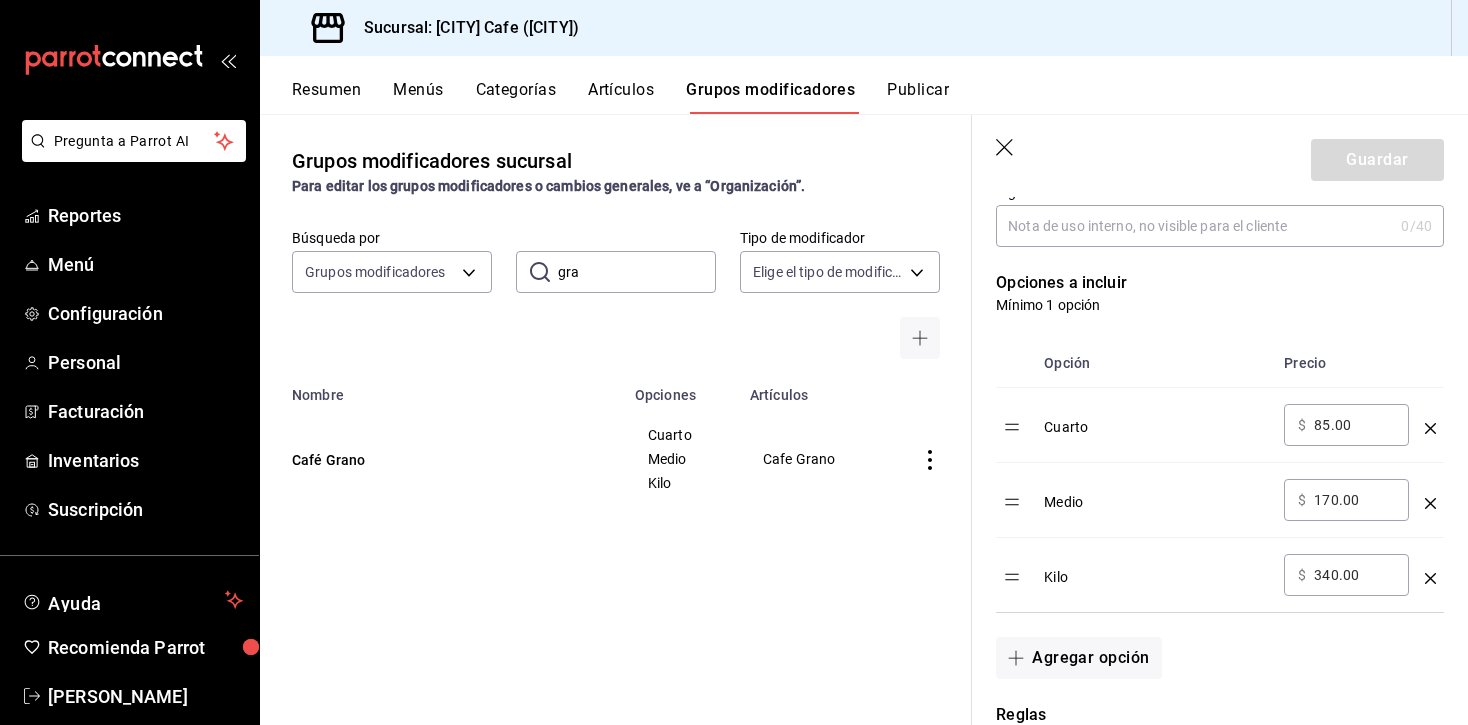 scroll, scrollTop: 468, scrollLeft: 0, axis: vertical 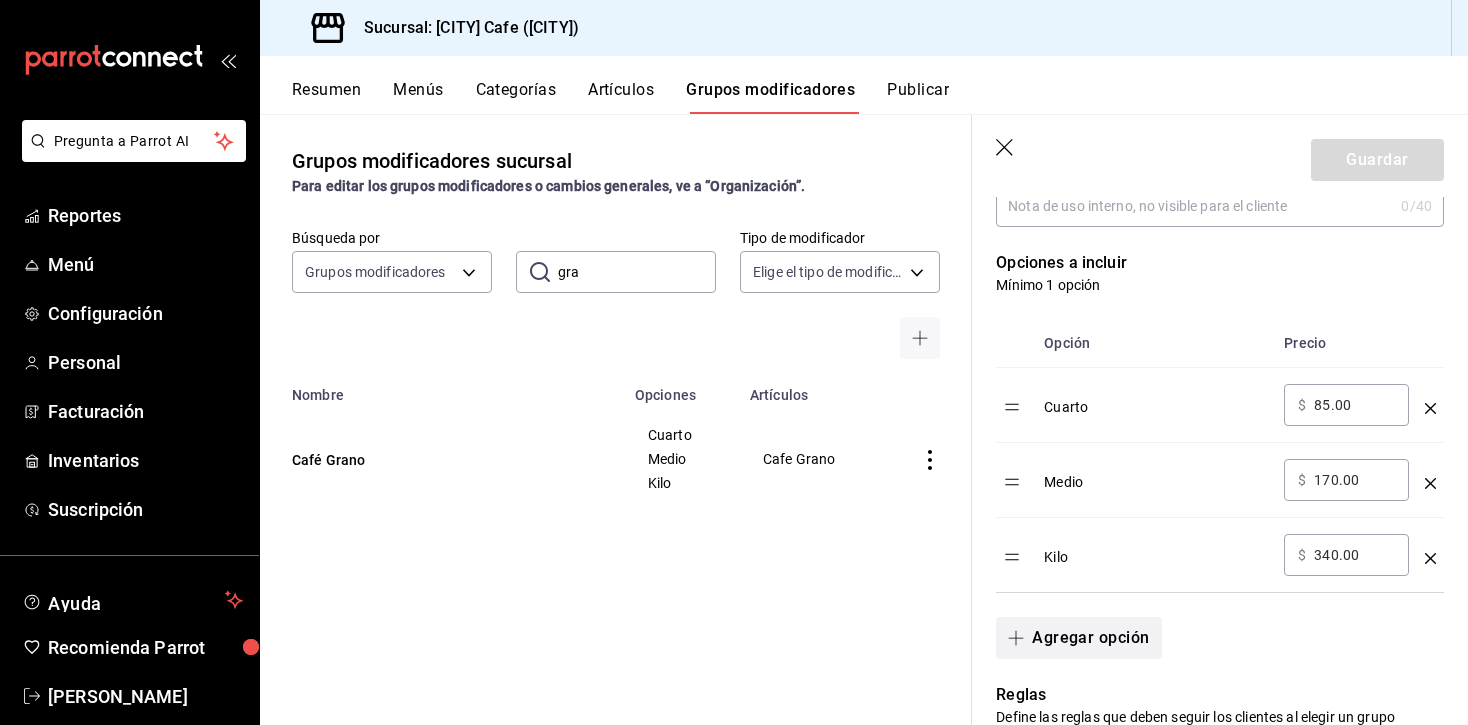 click 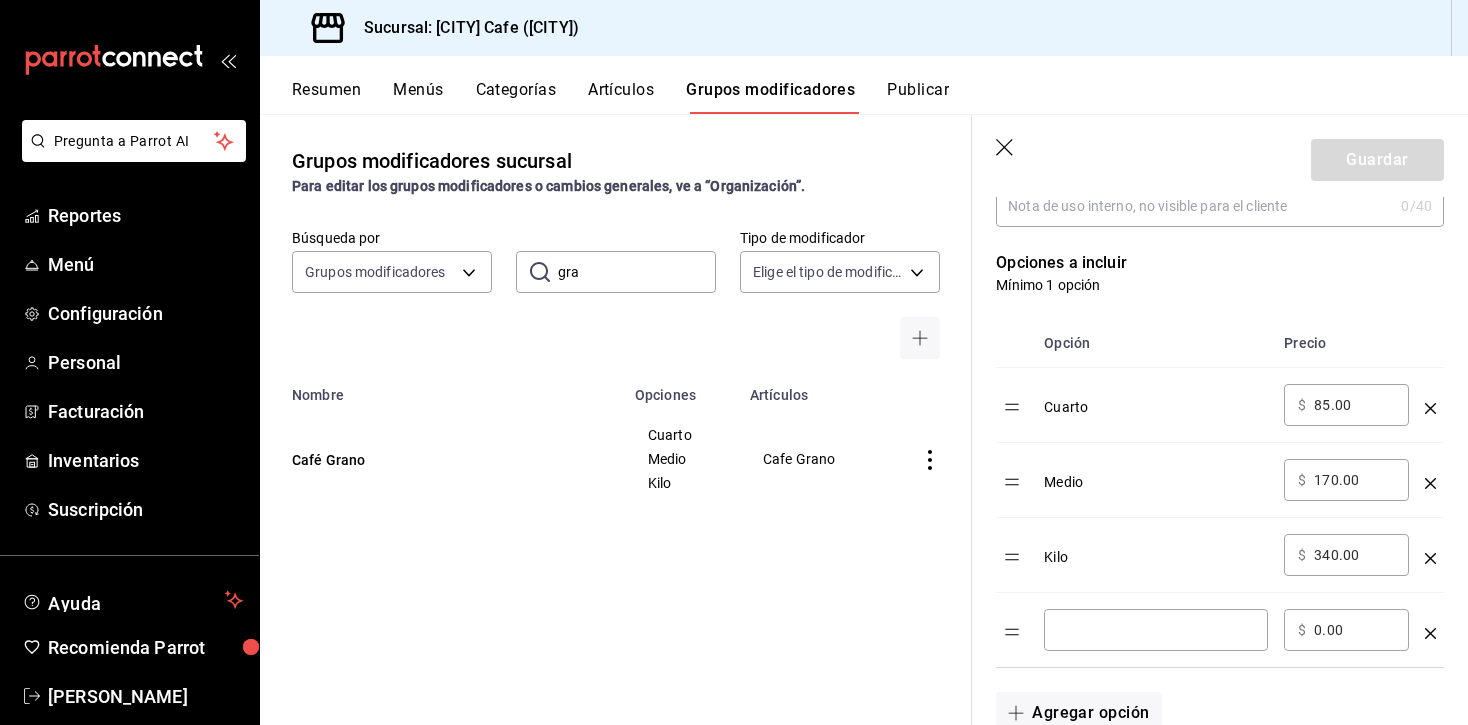 click on "​" at bounding box center (1156, 630) 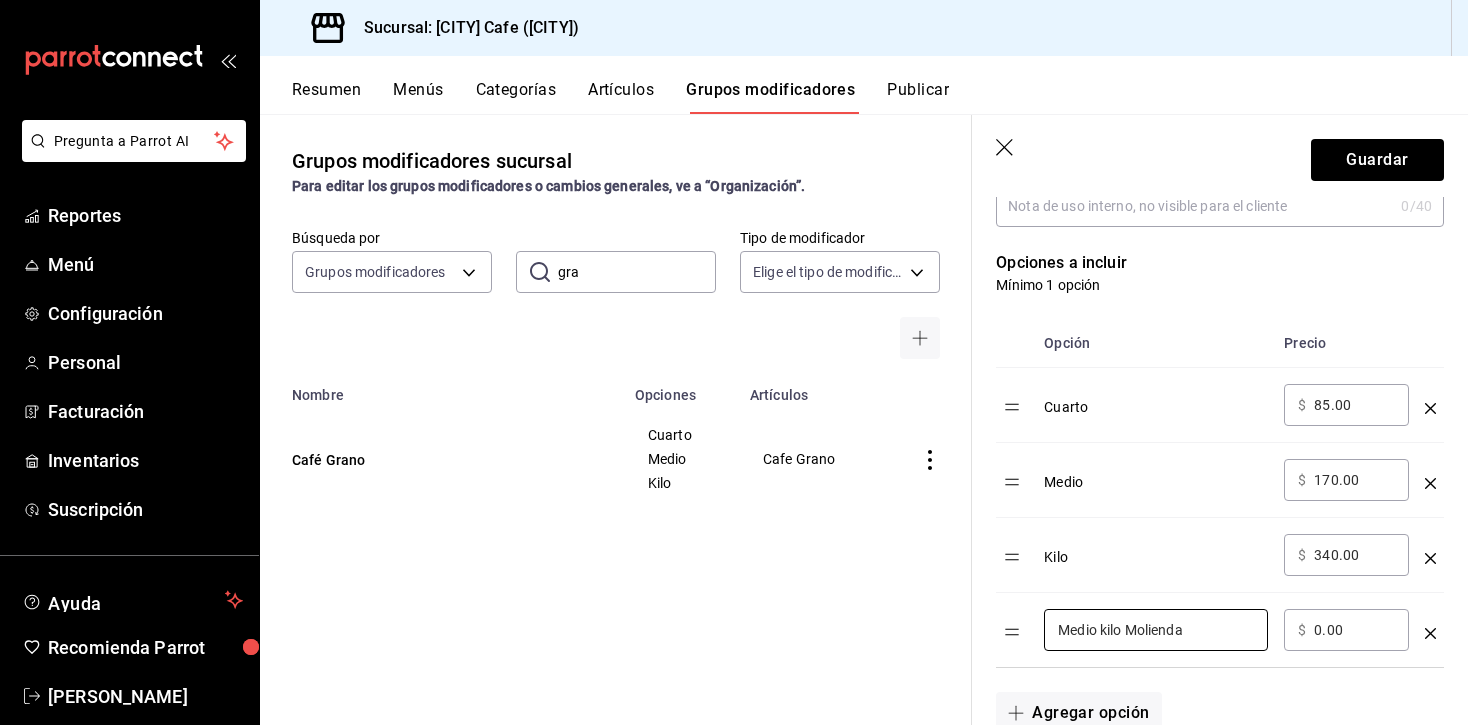 type on "Medio kilo Molienda" 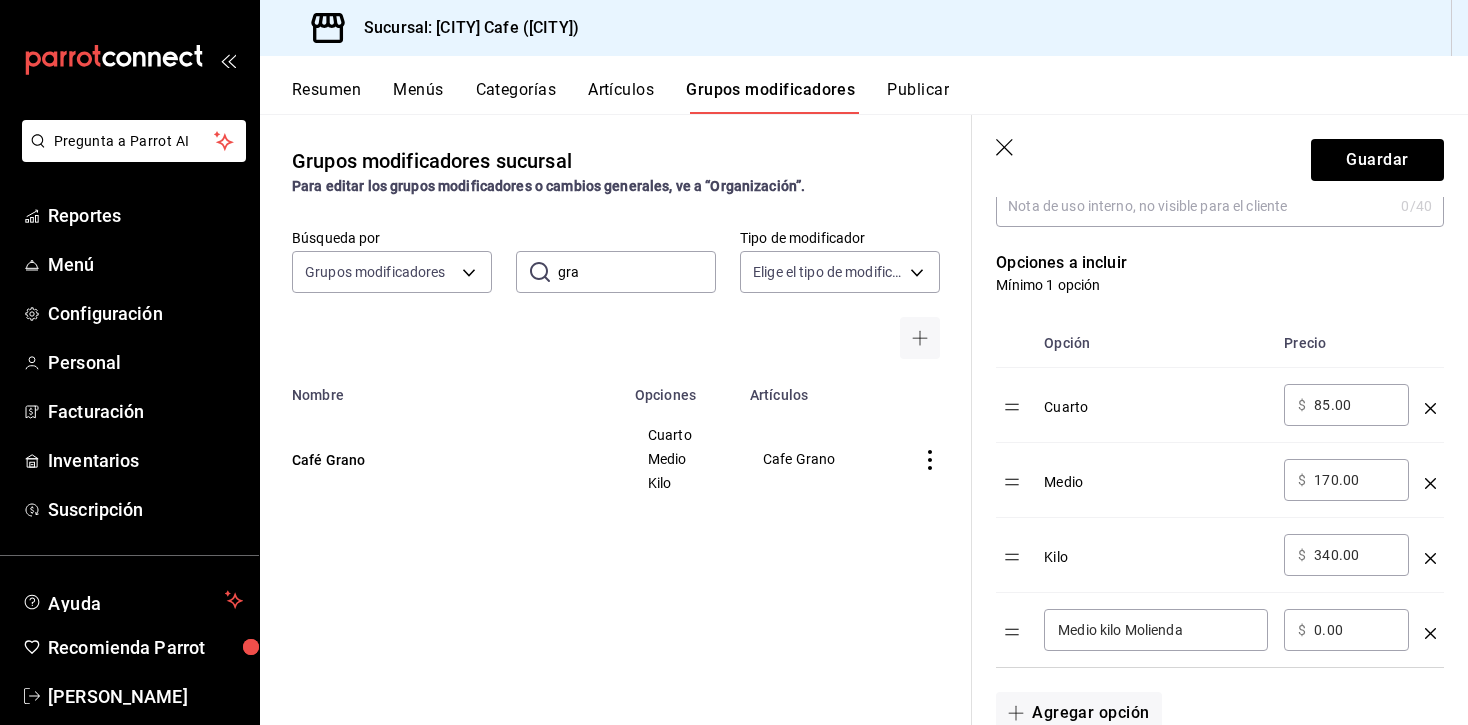 click on "0.00" at bounding box center (1354, 630) 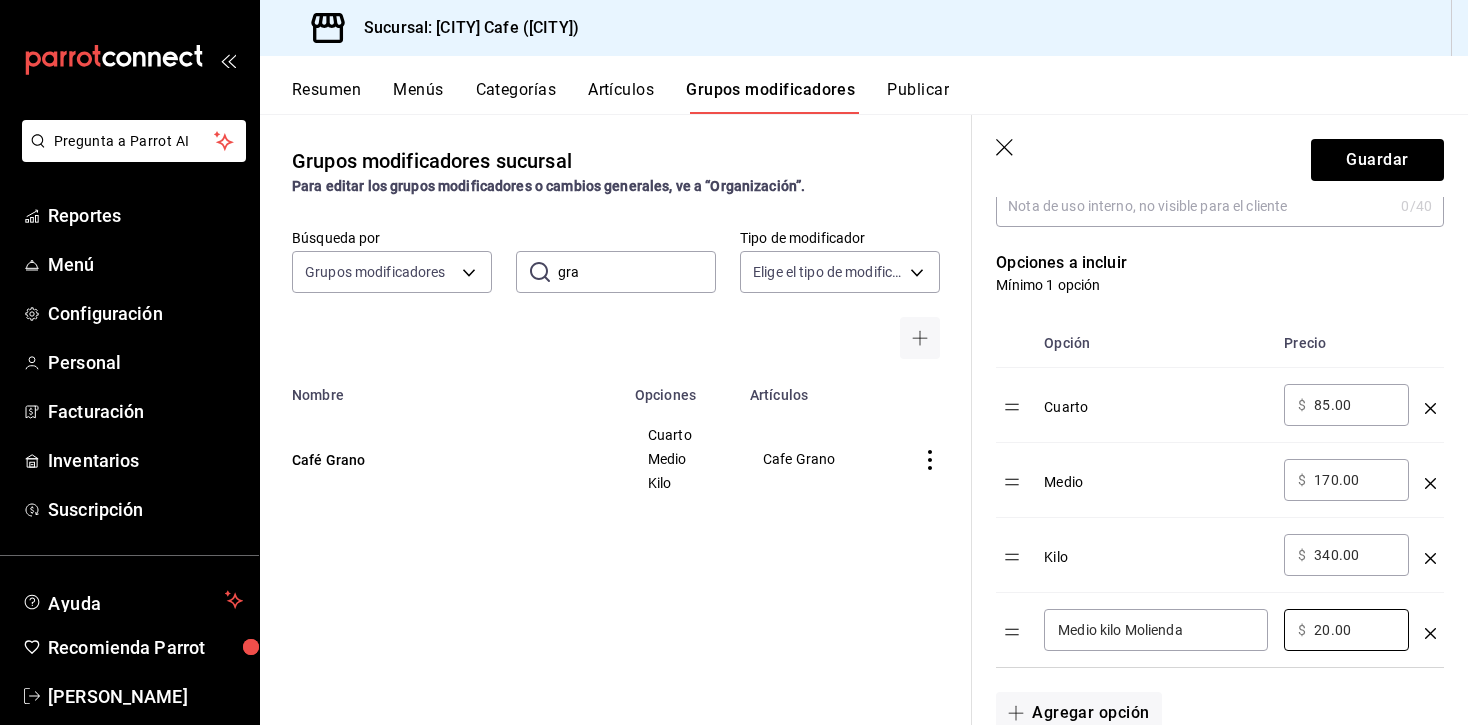 type on "20.00" 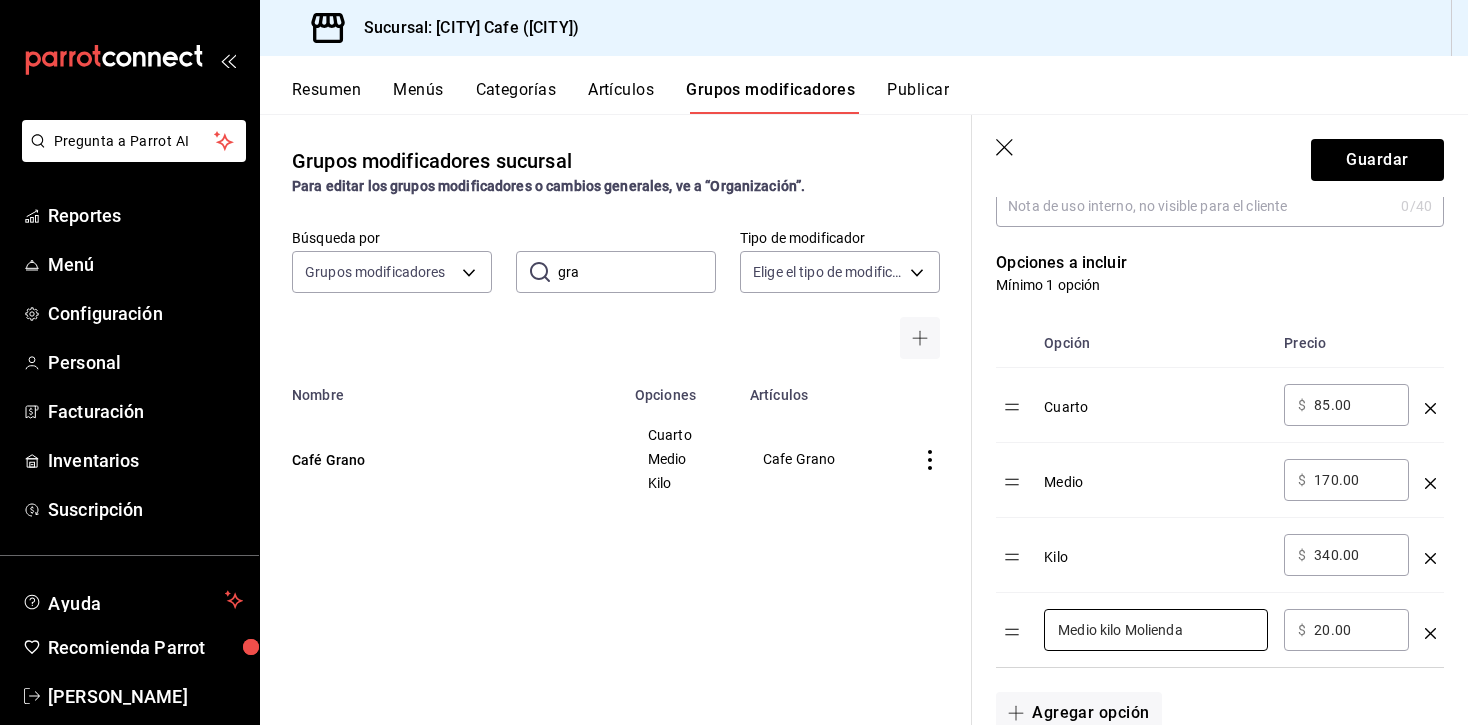 drag, startPoint x: 1127, startPoint y: 635, endPoint x: 1028, endPoint y: 637, distance: 99.0202 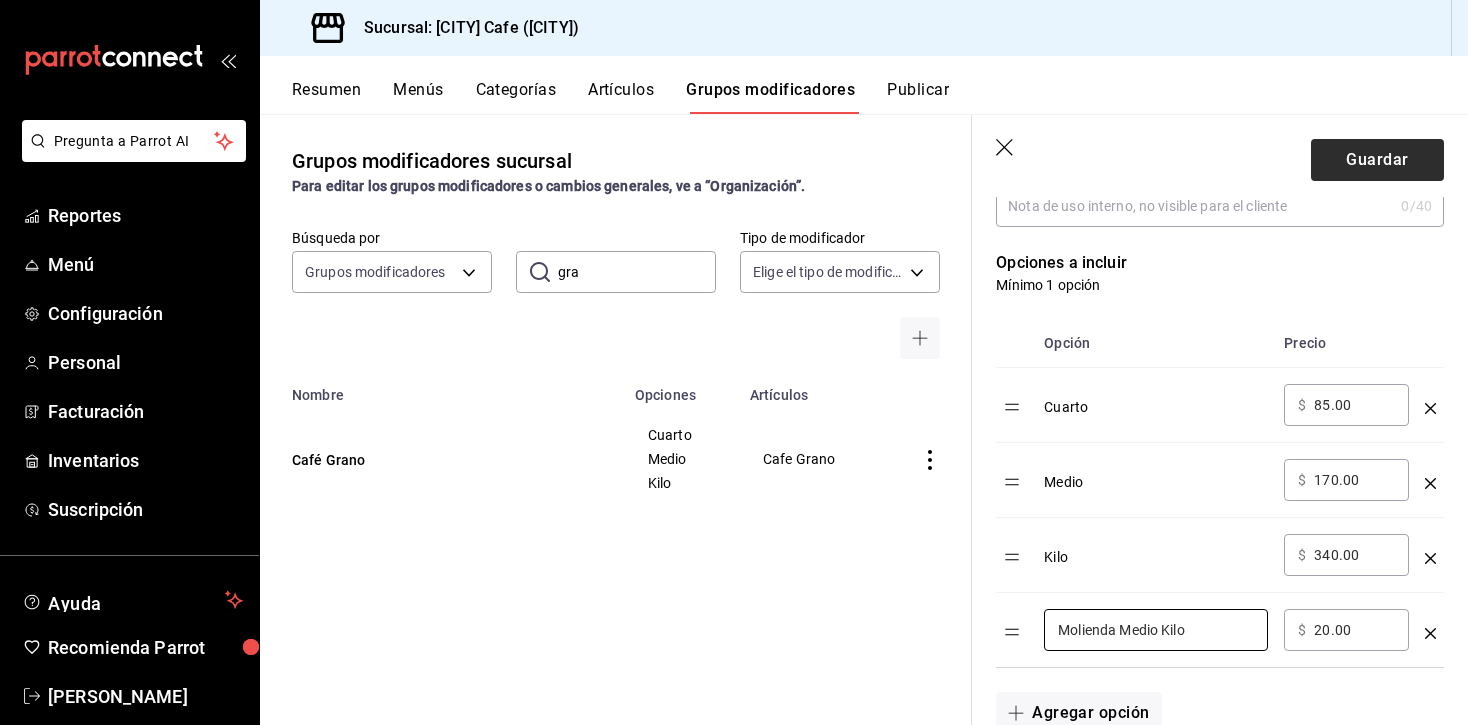 type on "Molienda Medio Kilo" 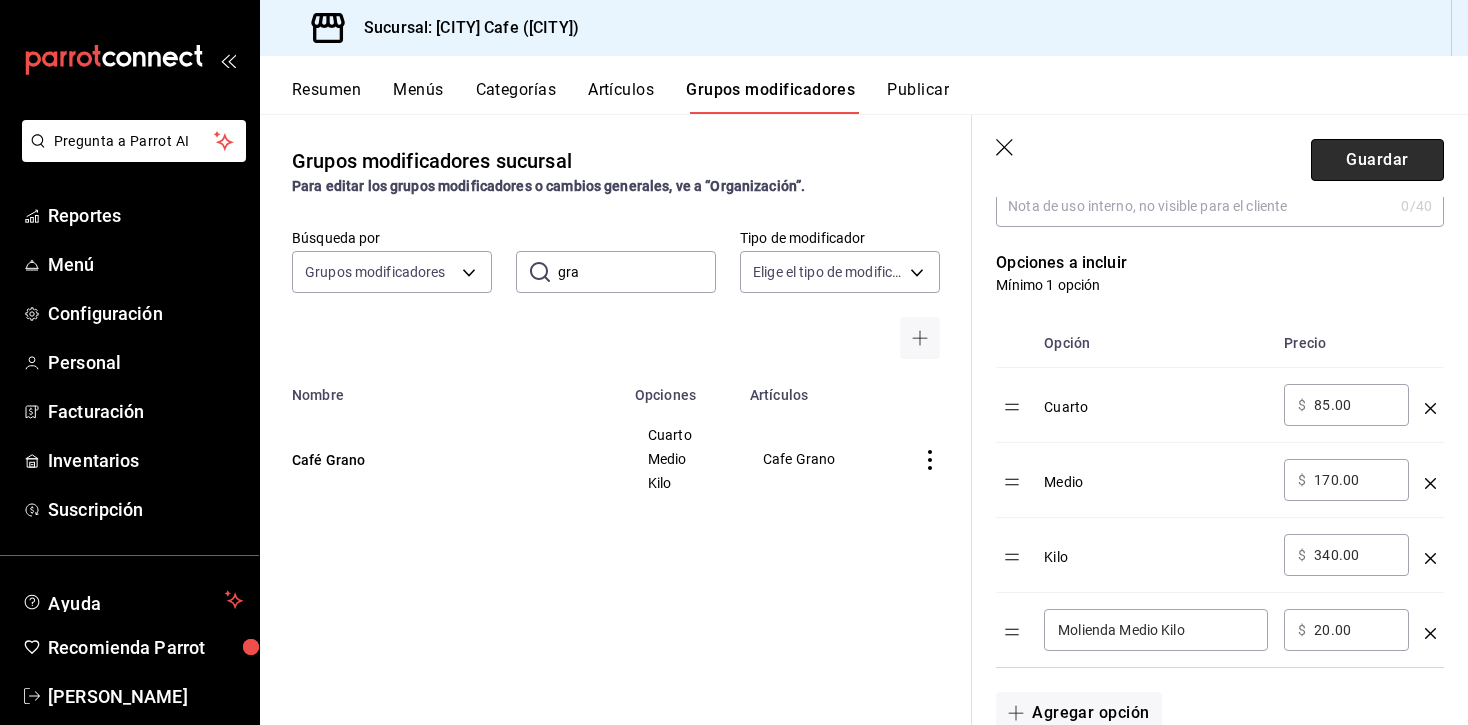 click on "Guardar" at bounding box center [1377, 160] 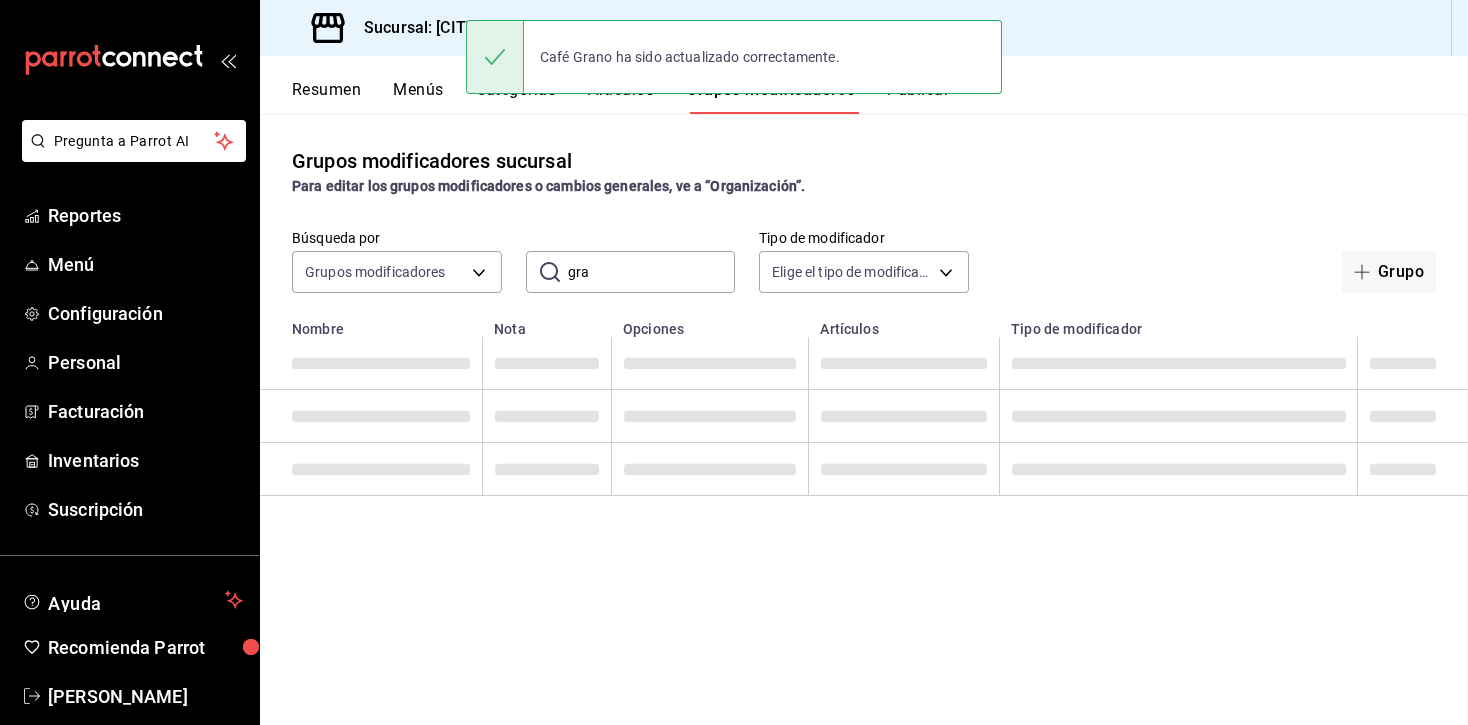 scroll, scrollTop: 0, scrollLeft: 0, axis: both 